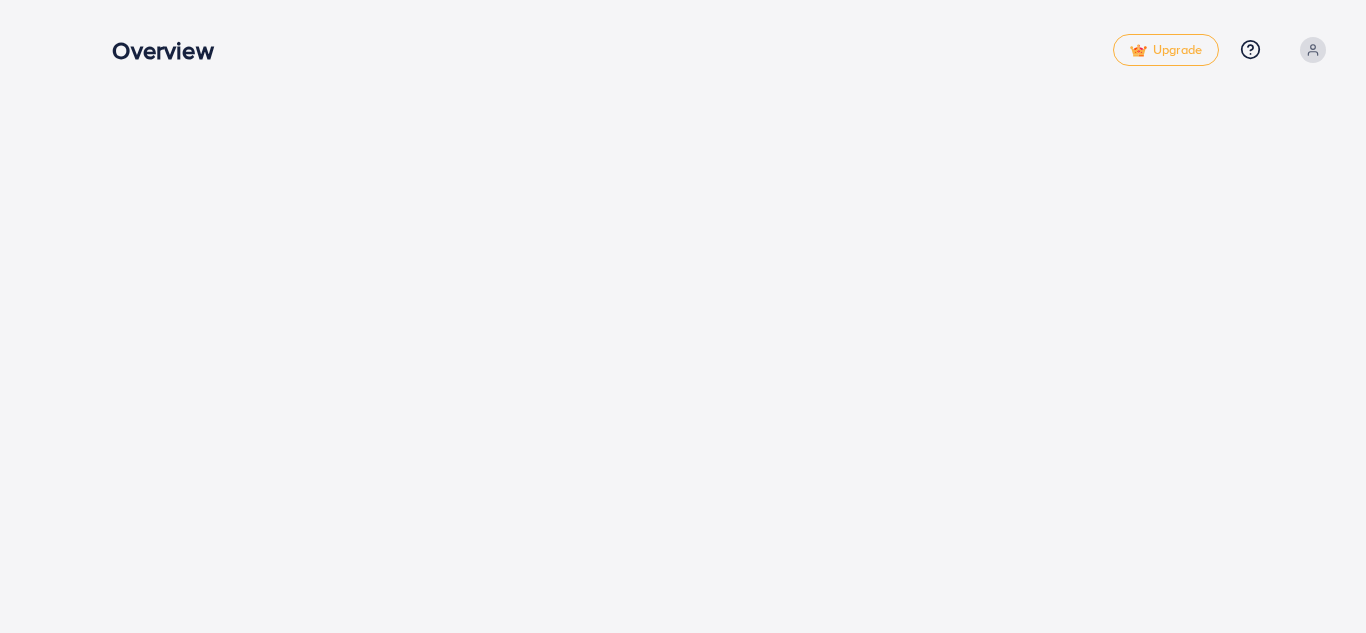 scroll, scrollTop: 0, scrollLeft: 0, axis: both 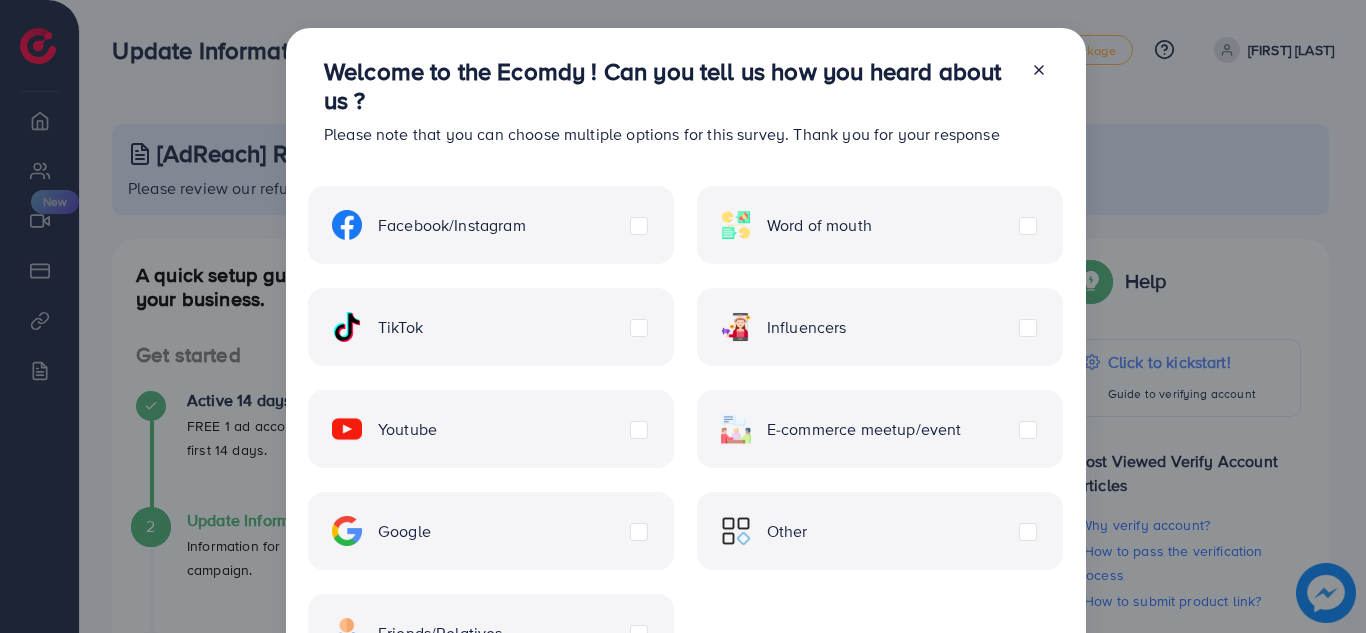 click 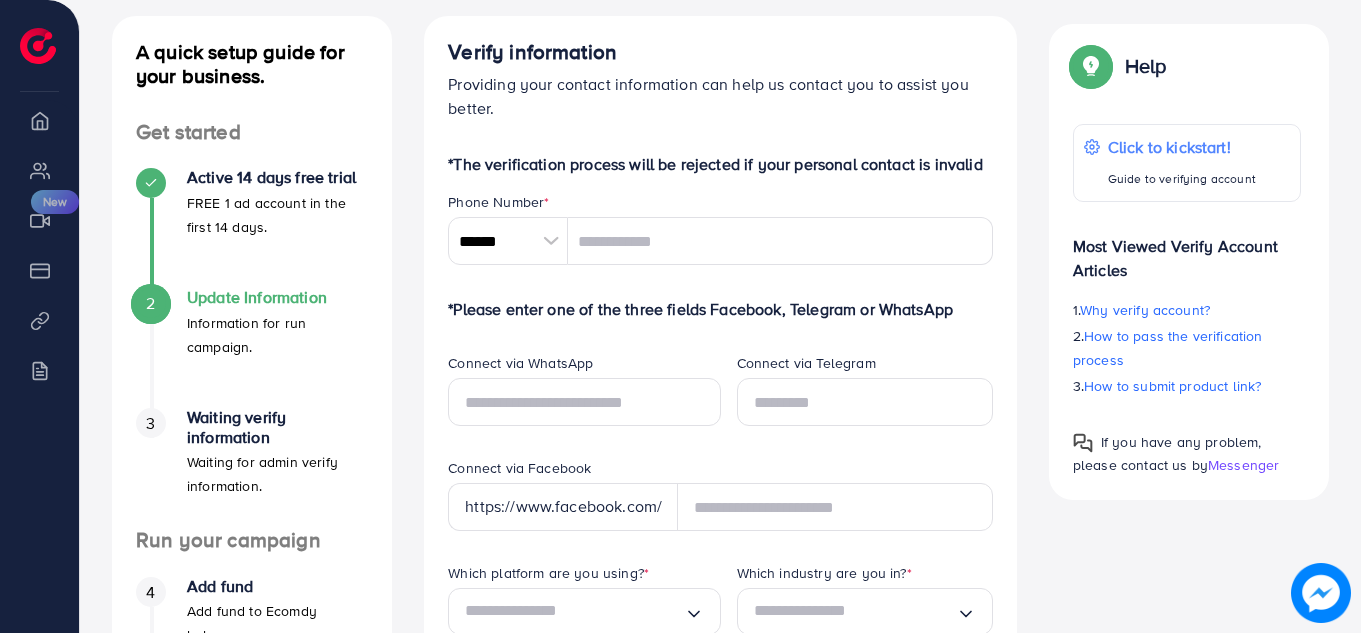 scroll, scrollTop: 240, scrollLeft: 0, axis: vertical 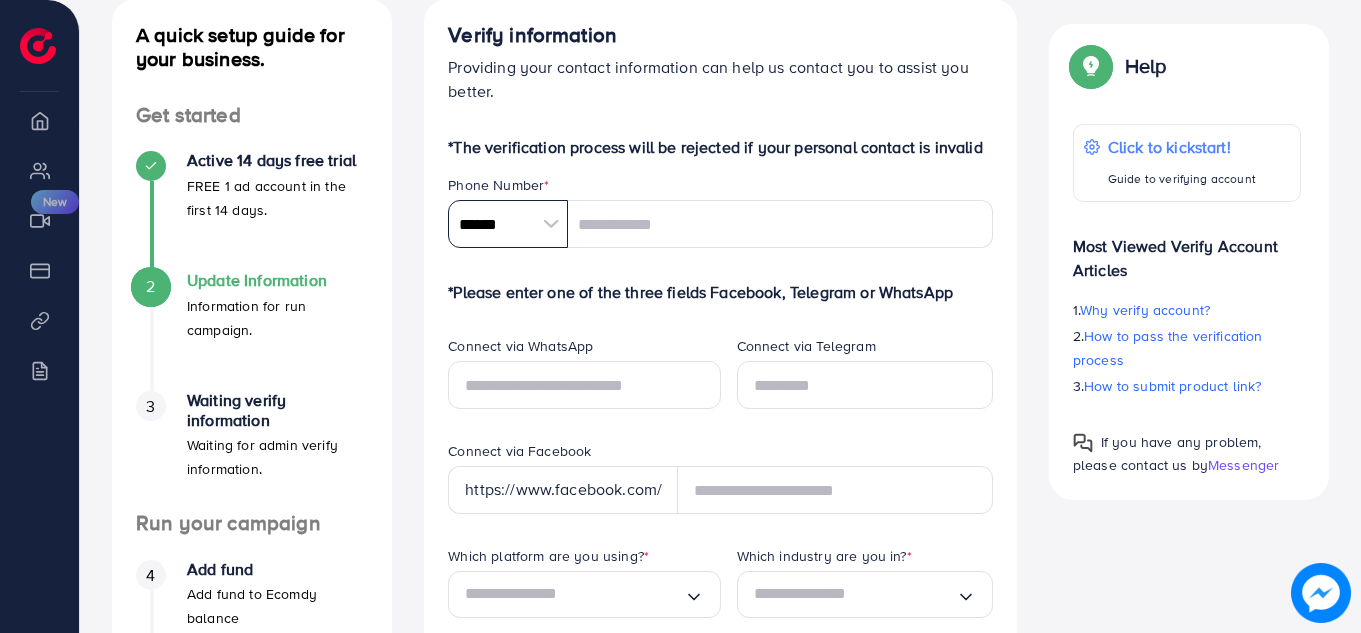 click on "******" at bounding box center (508, 224) 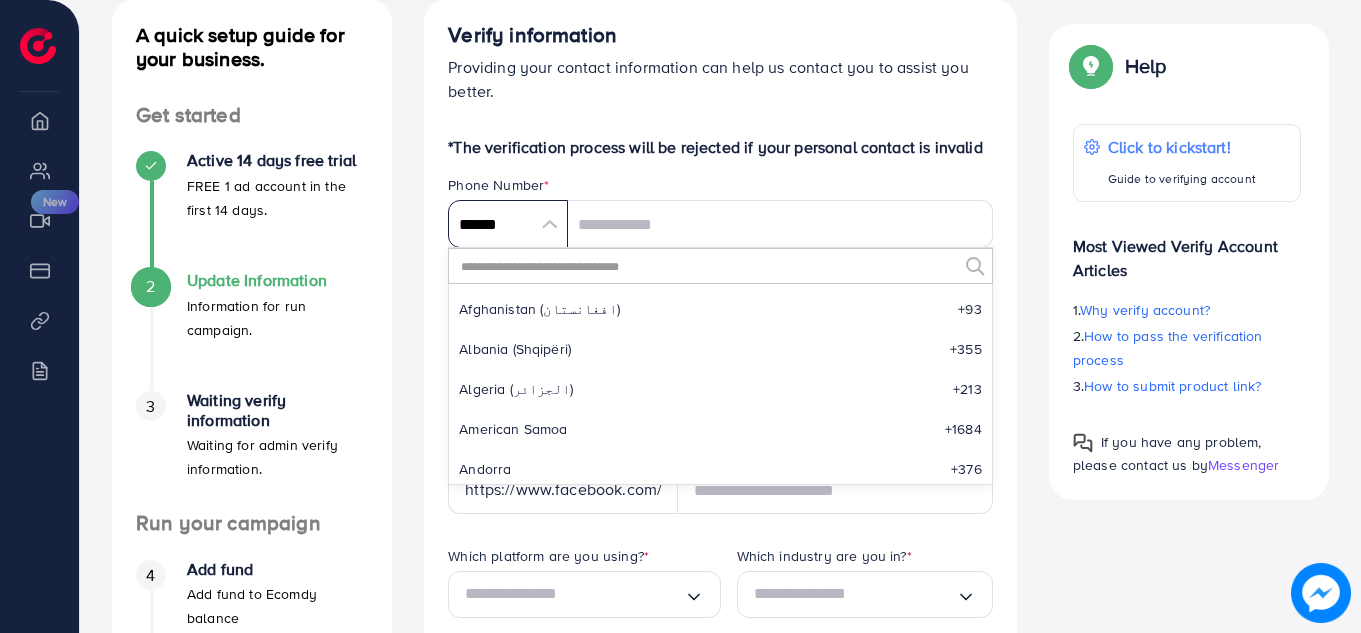 scroll, scrollTop: 9285, scrollLeft: 0, axis: vertical 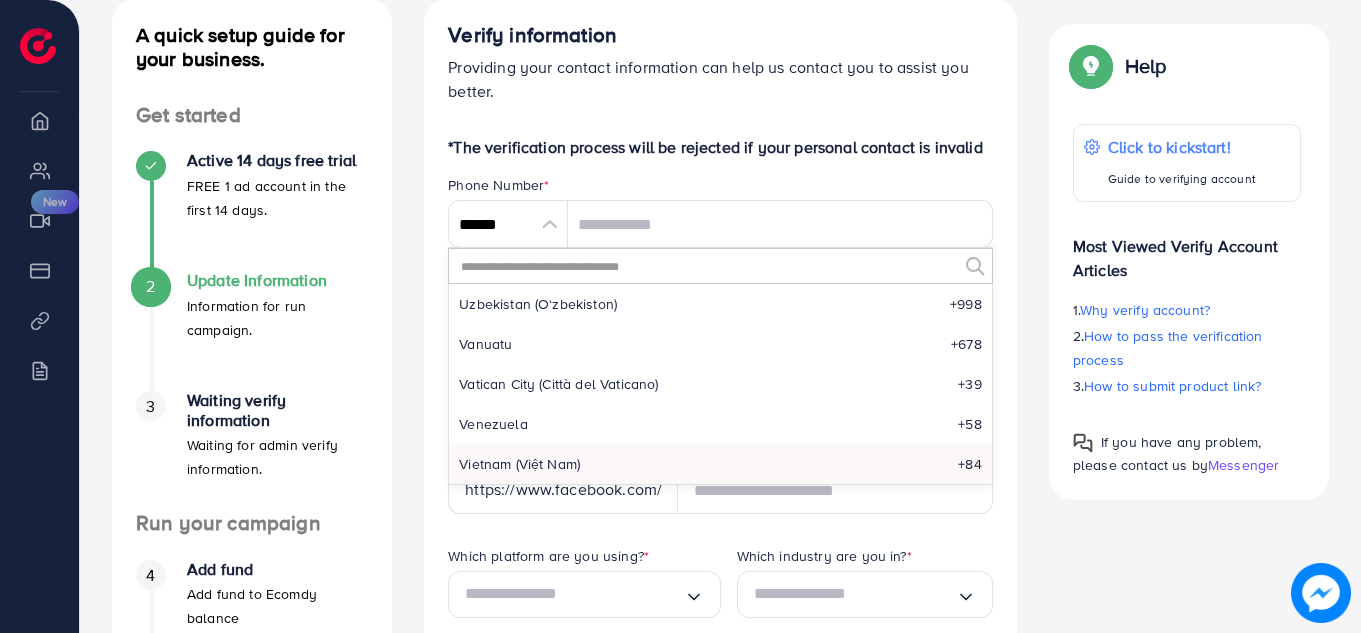 click at bounding box center [708, 266] 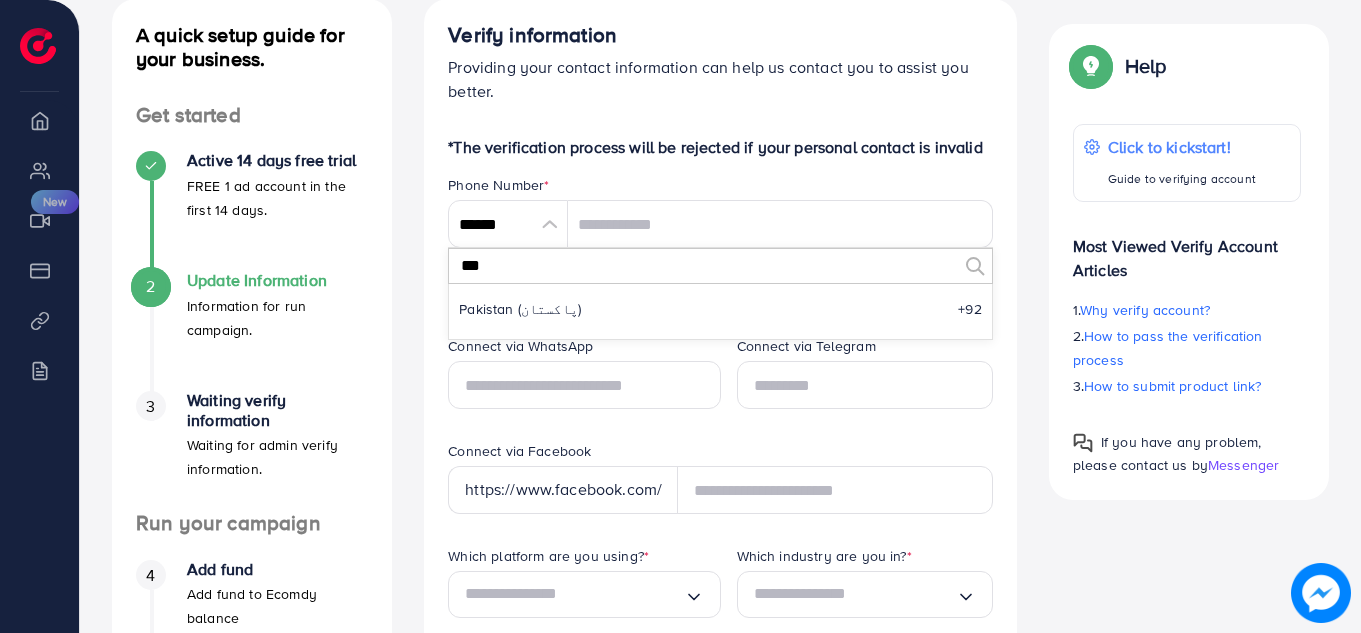 scroll, scrollTop: 0, scrollLeft: 0, axis: both 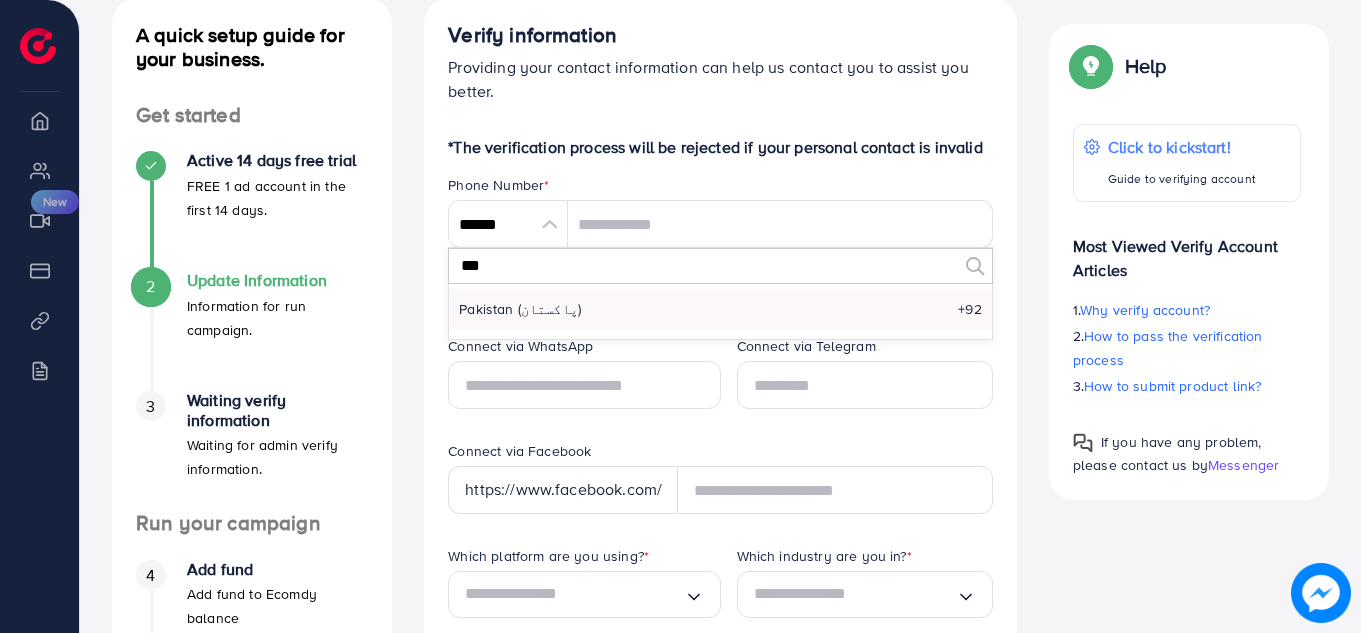 type on "***" 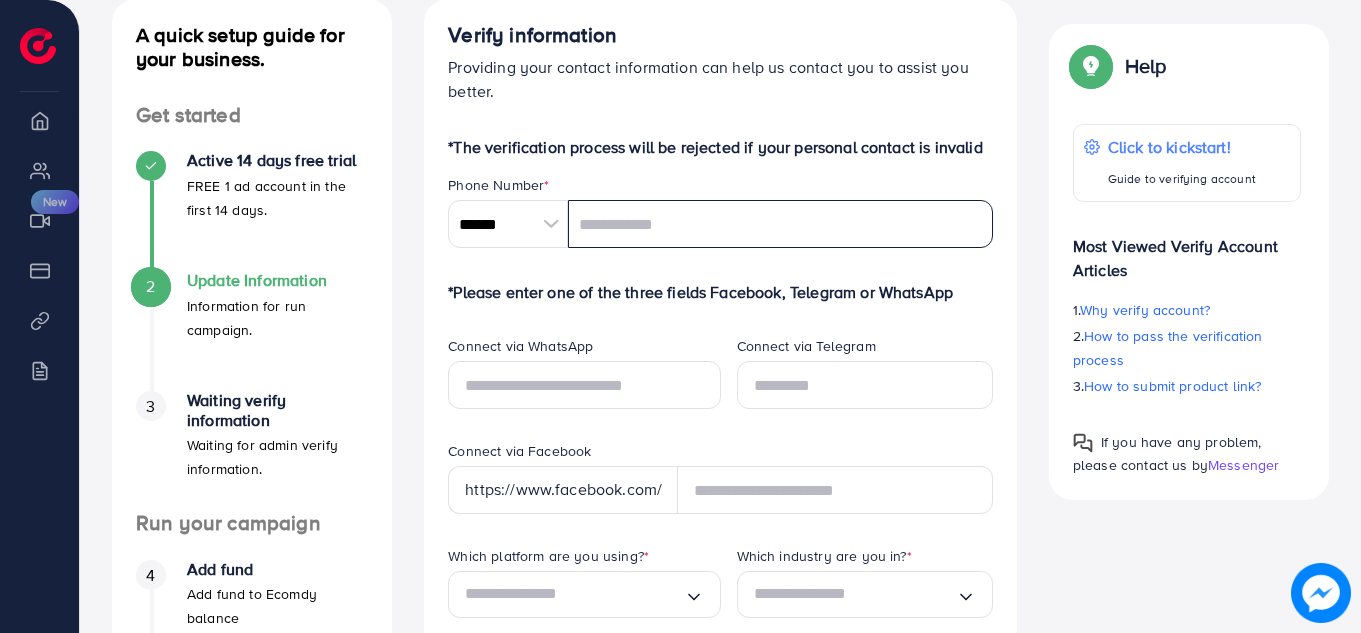 click at bounding box center [780, 224] 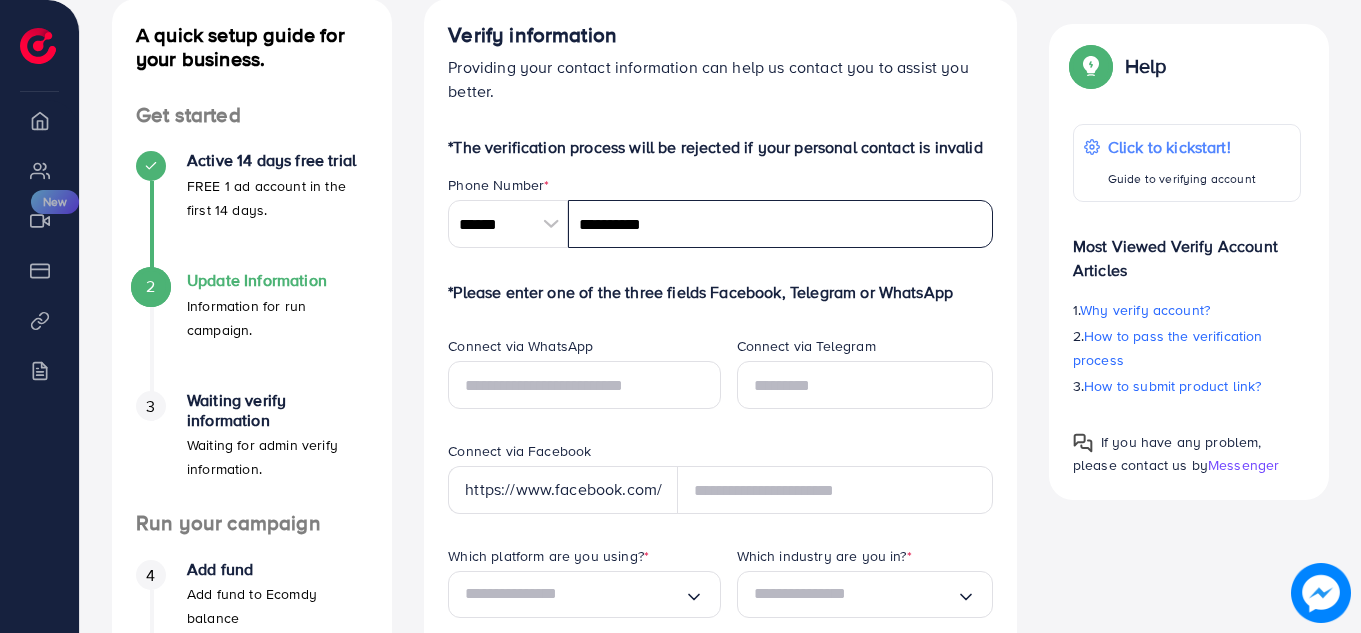 type on "**********" 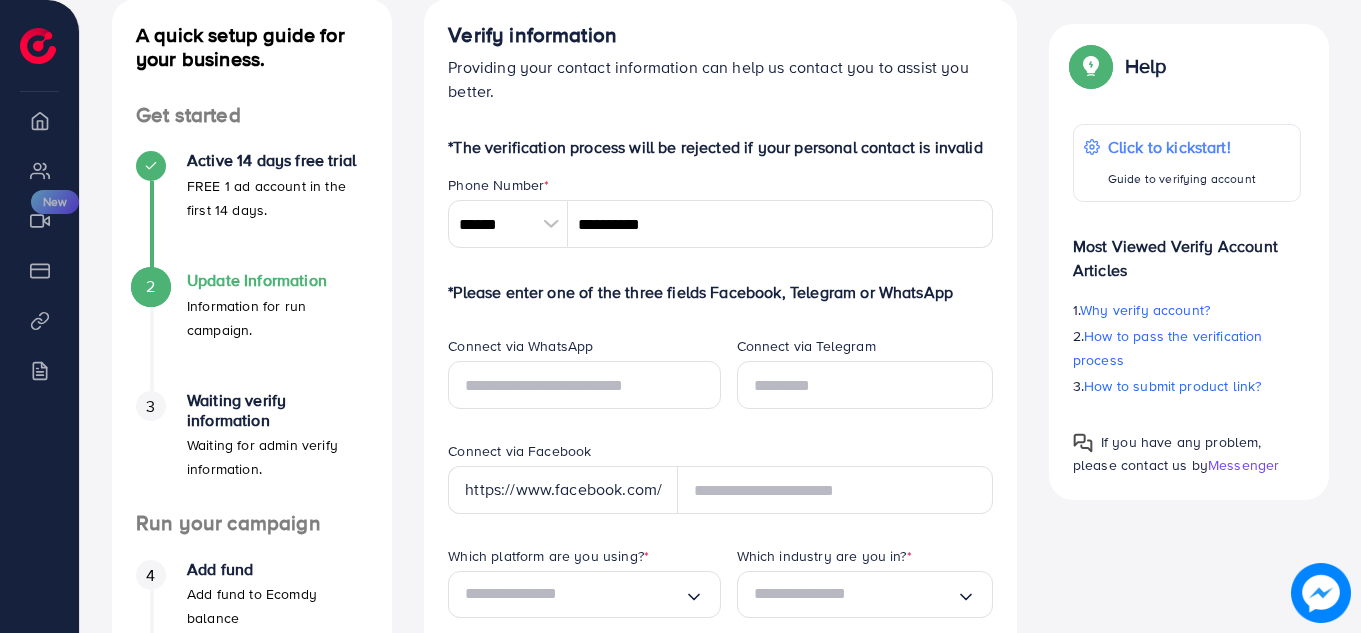 click on "*Please enter one of the three fields Facebook, Telegram or WhatsApp" at bounding box center (720, 292) 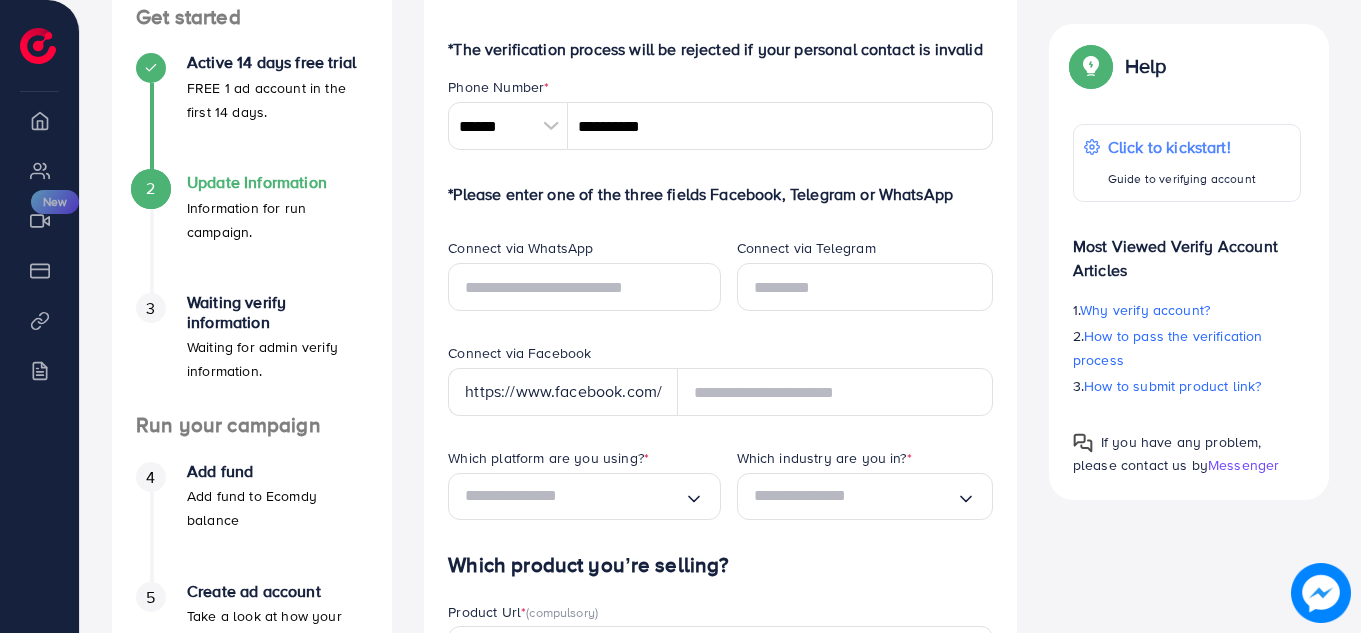 scroll, scrollTop: 336, scrollLeft: 0, axis: vertical 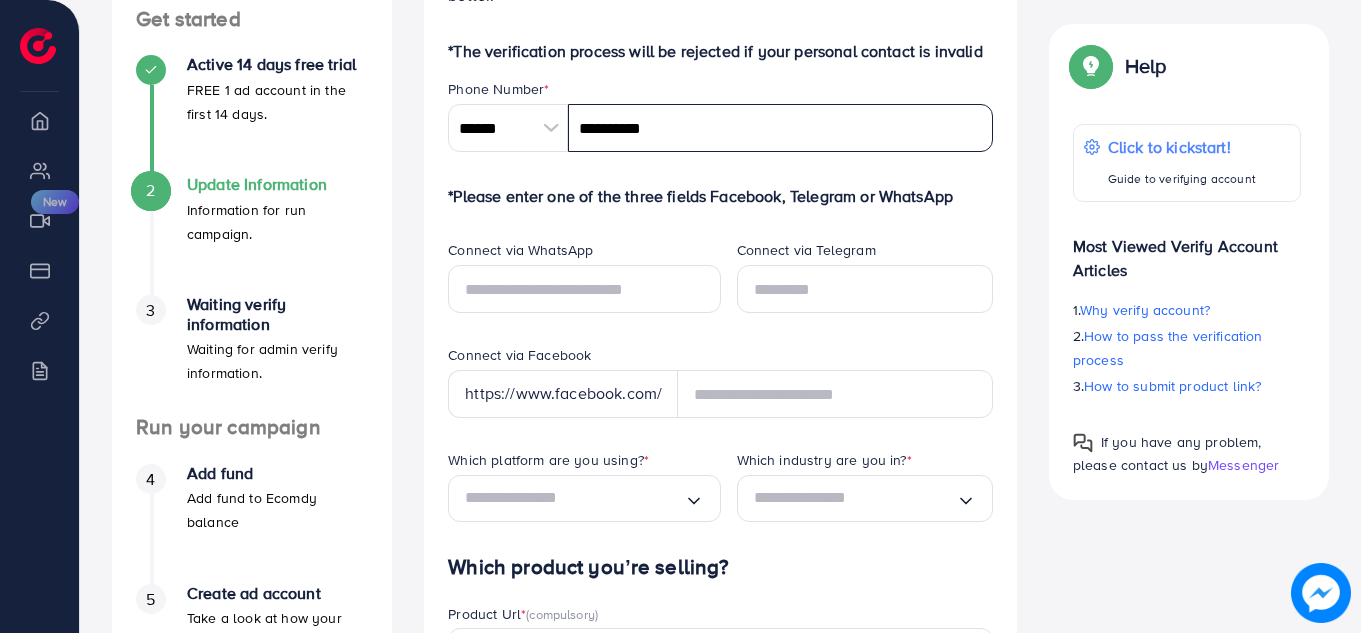 drag, startPoint x: 692, startPoint y: 129, endPoint x: 568, endPoint y: 140, distance: 124.486946 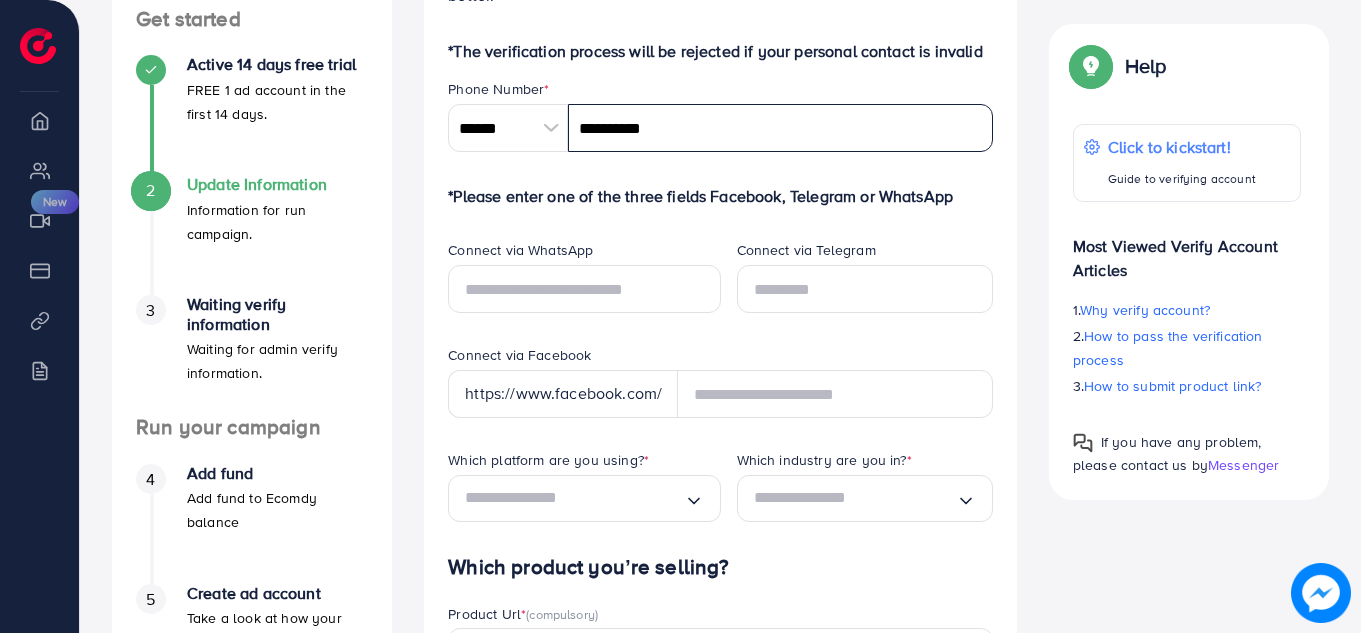 click on "**********" at bounding box center [780, 128] 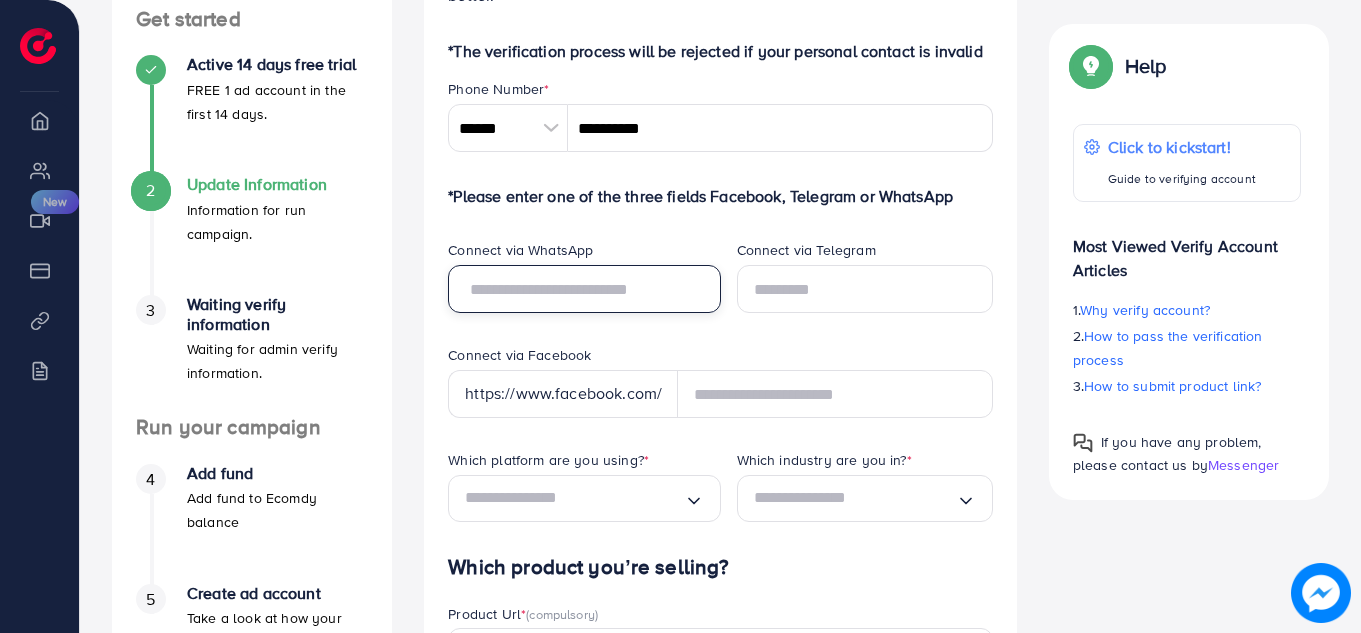 click at bounding box center [584, 289] 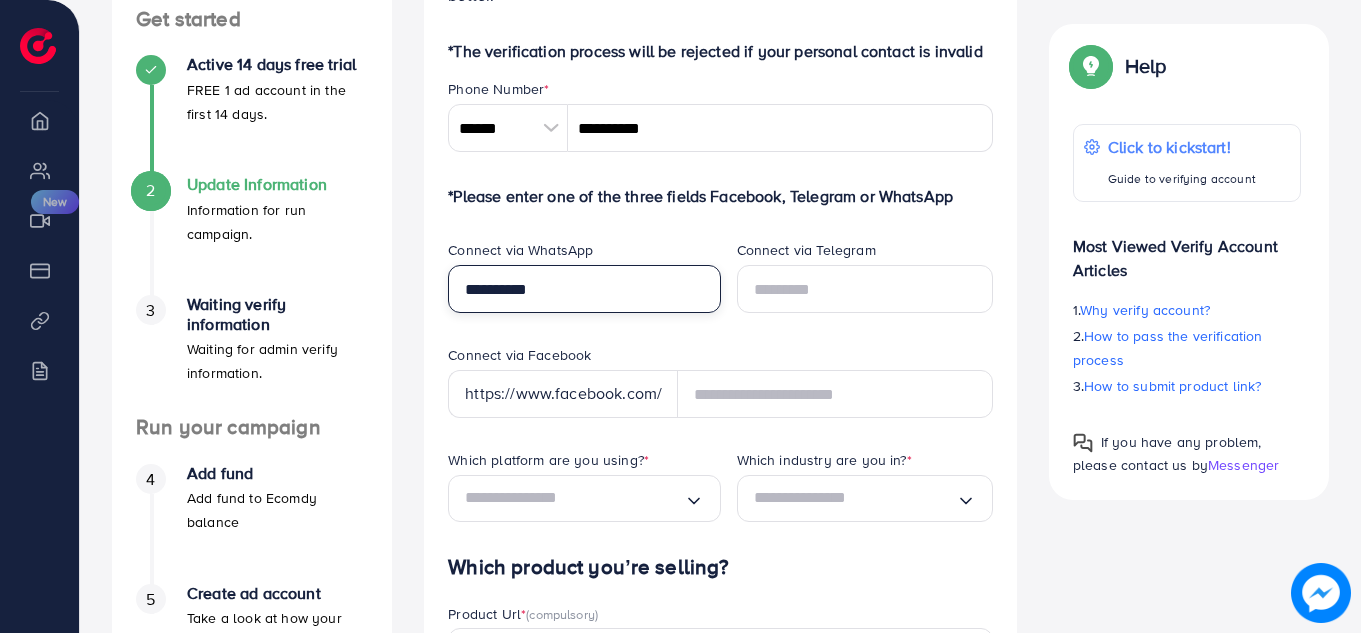 click on "**********" at bounding box center [584, 289] 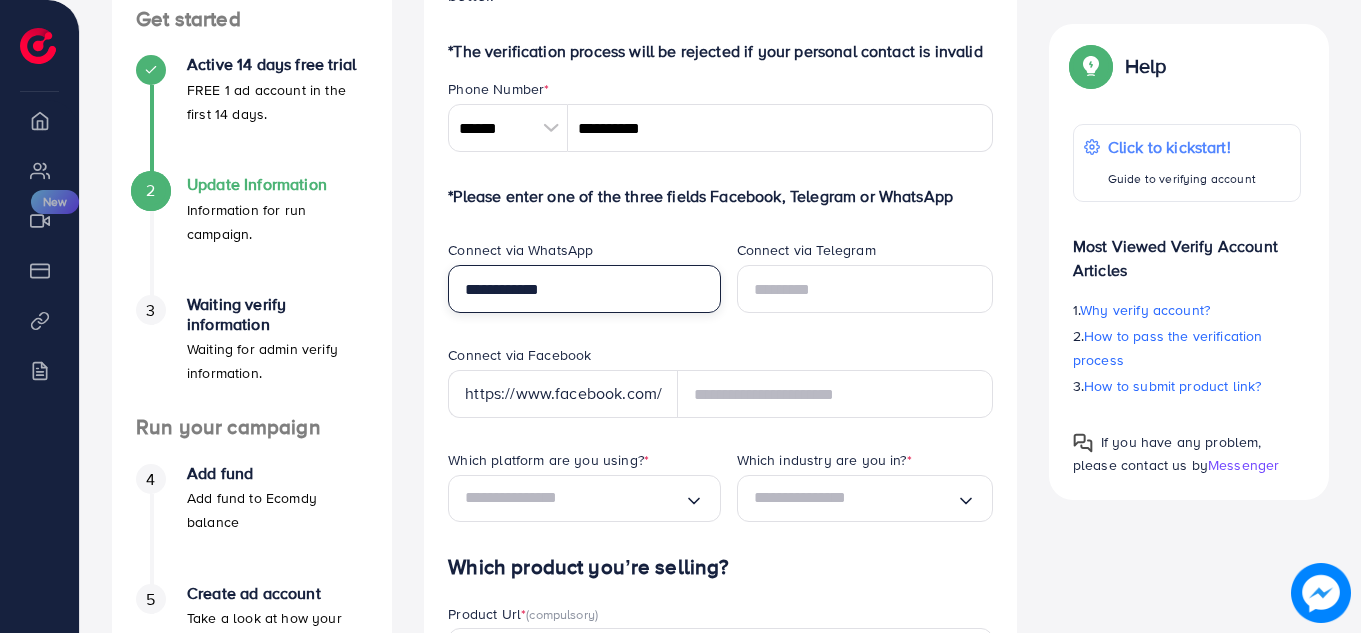 type on "**********" 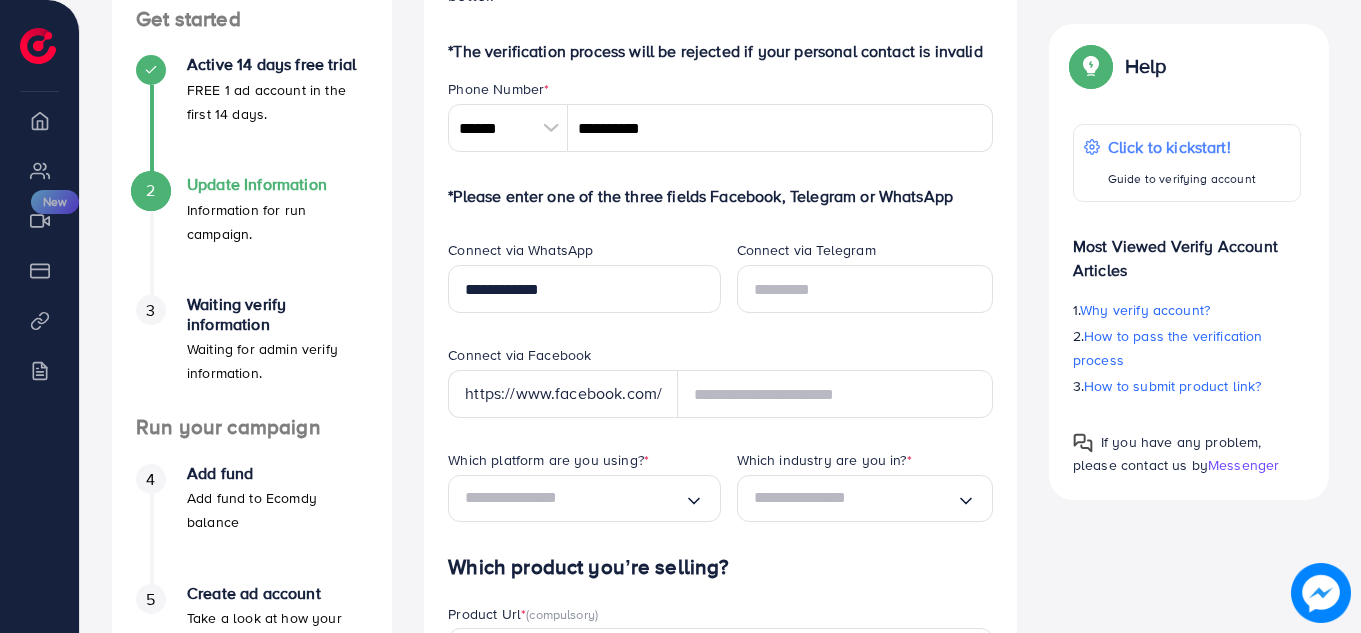 click on "**********" at bounding box center [576, 292] 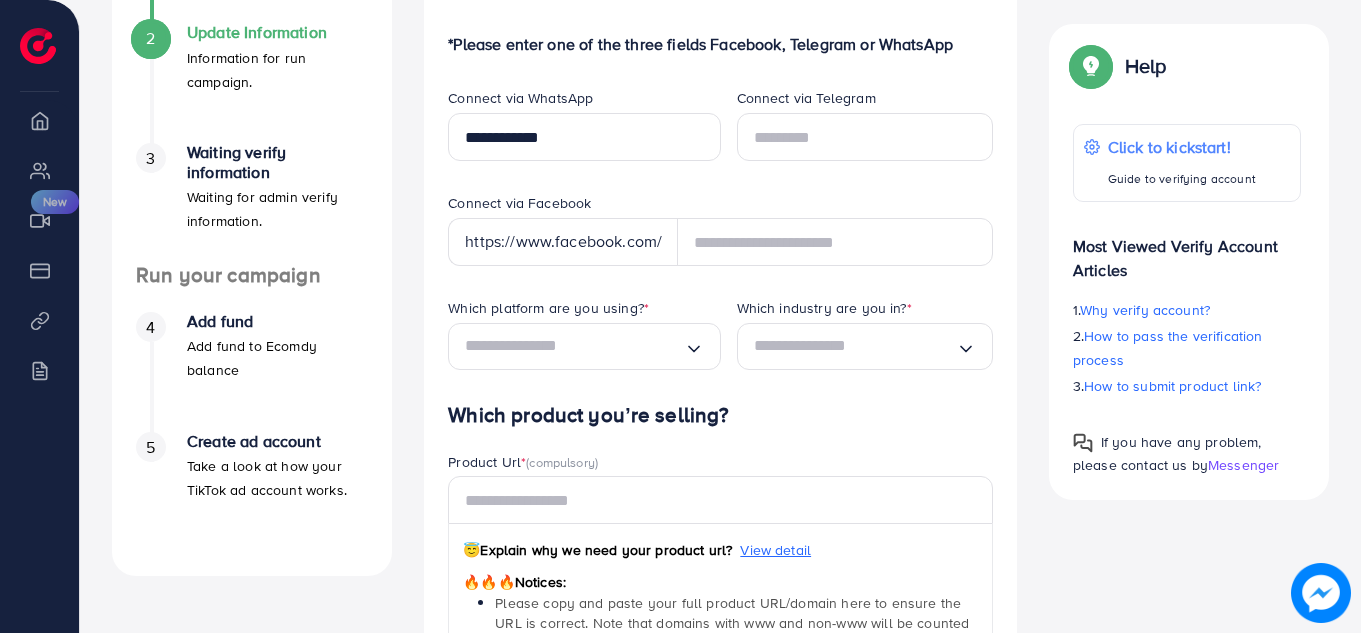 scroll, scrollTop: 497, scrollLeft: 0, axis: vertical 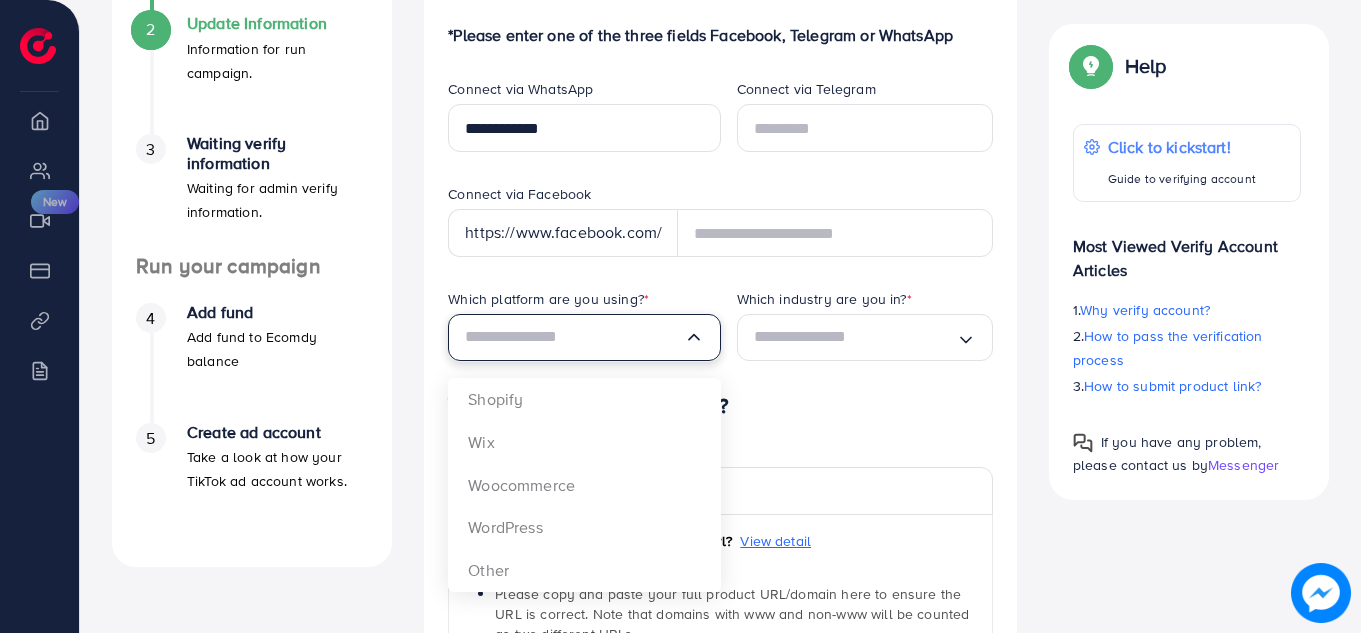 click 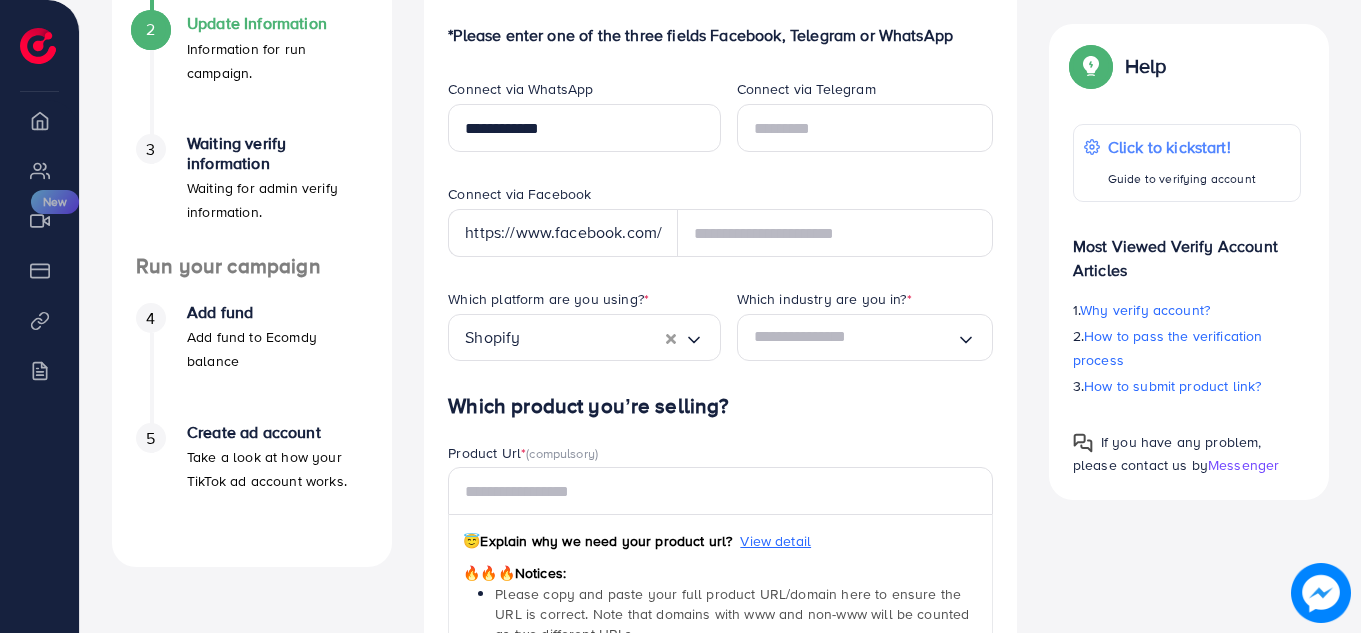 click on "Which platform are you using?  *
Shopify
Loading...
Shopify
Wix
Woocommerce
WordPress
Other" at bounding box center [576, 341] 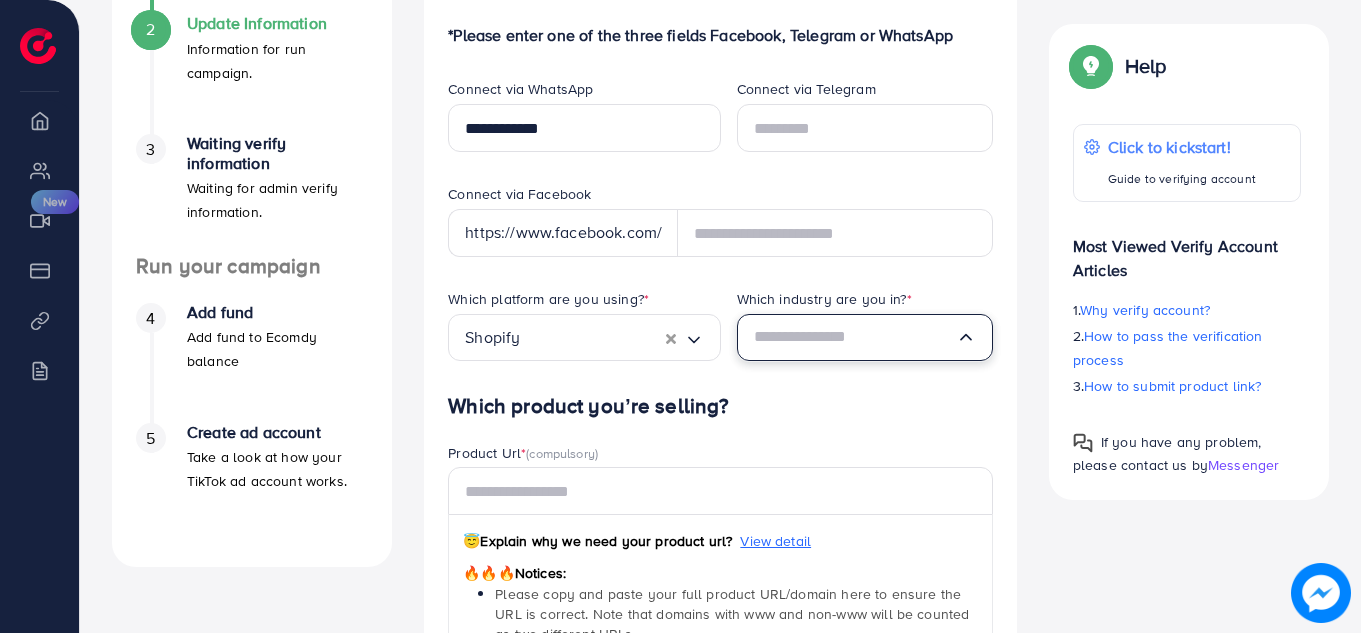 click at bounding box center (855, 337) 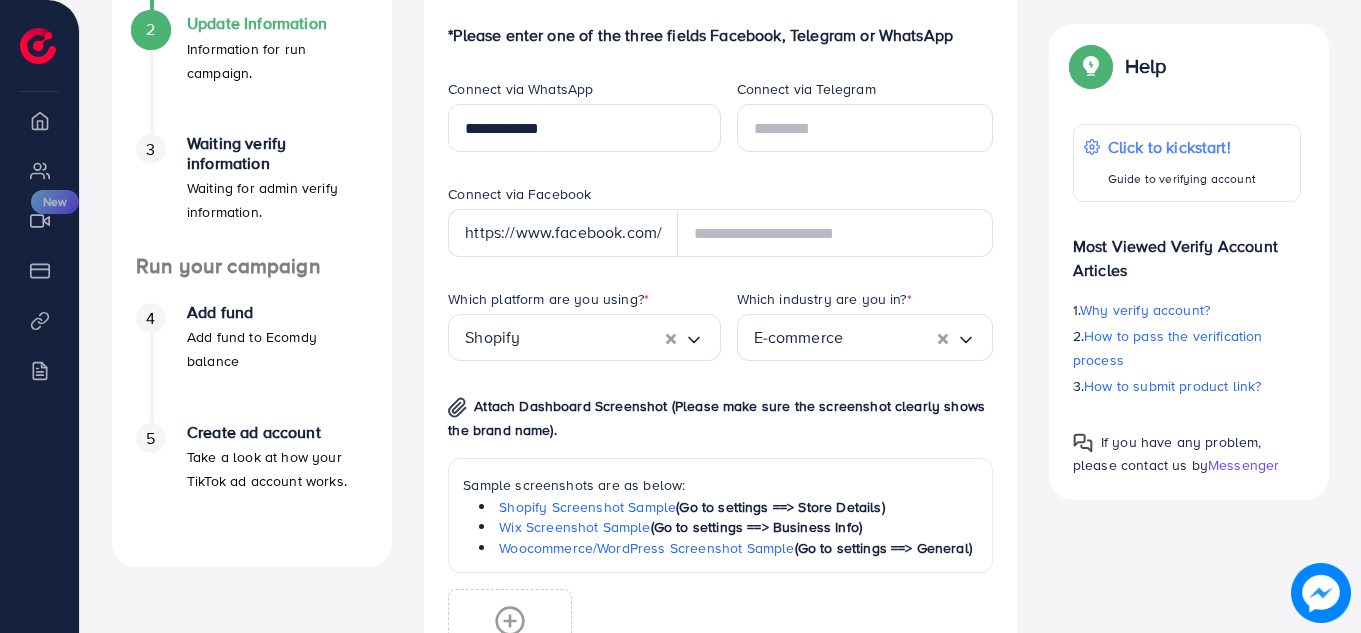 click on "Which platform are you using?  *
Shopify
Loading...      Which industry are you in?  *
E-commerce
Loading...
E-commerce
Service
Attach Dashboard Screenshot (Please make sure the screenshot clearly shows the brand name).  Sample screenshots are as below:   Shopify Screenshot Sample   (Go to settings ==> Store Details)   Wix Screenshot Sample   (Go to settings ==> Business Info)   Woocommerce/WordPress Screenshot Sample   (Go to settings ==> General)   Format: JPG, PNG, JPEG   Maximum size: 5MB" at bounding box center (720, 505) 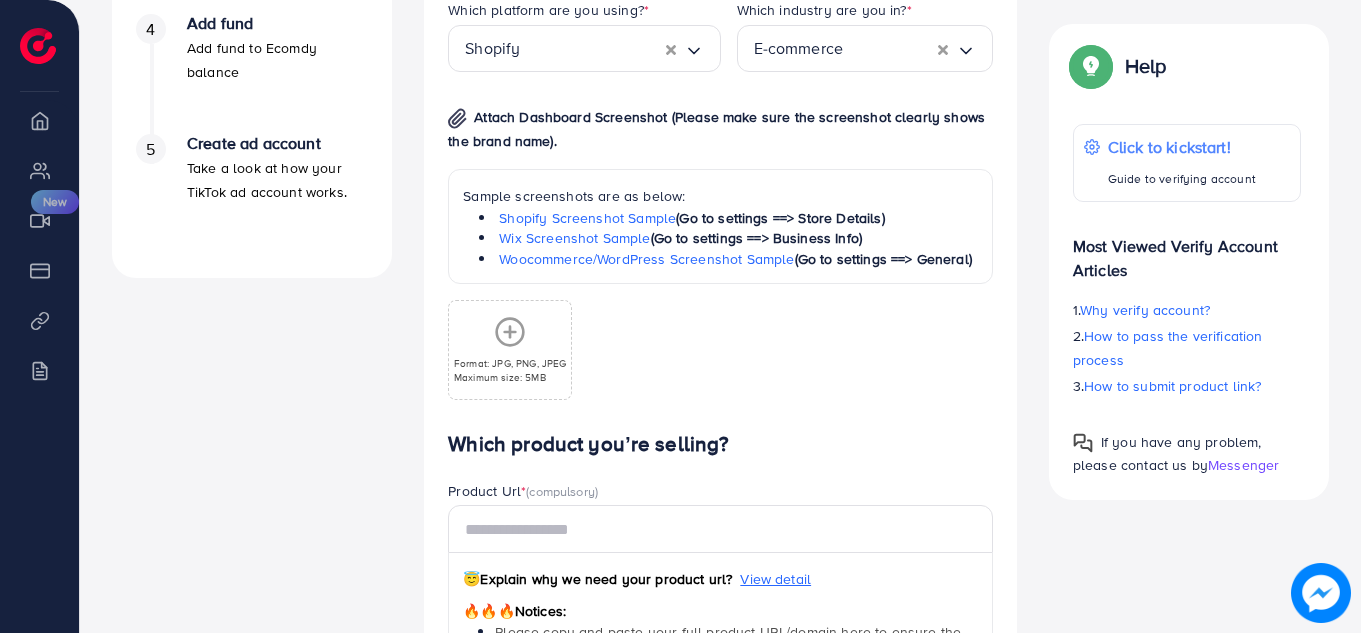 scroll, scrollTop: 791, scrollLeft: 0, axis: vertical 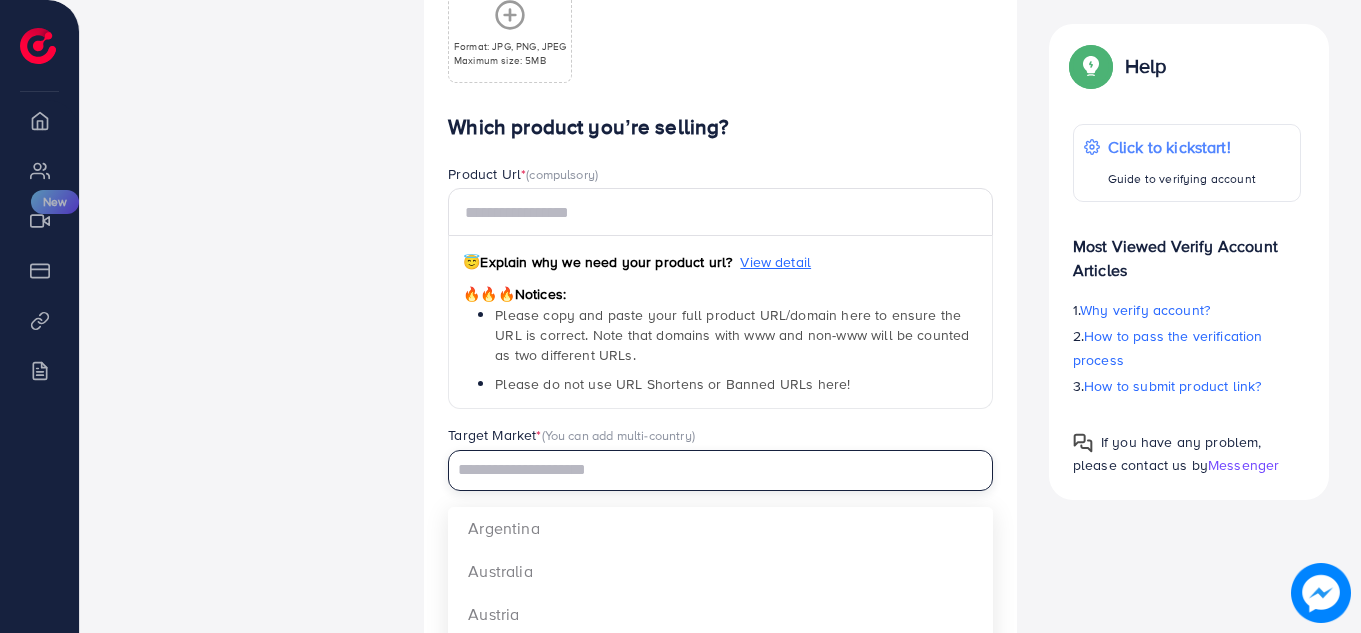 click at bounding box center (709, 470) 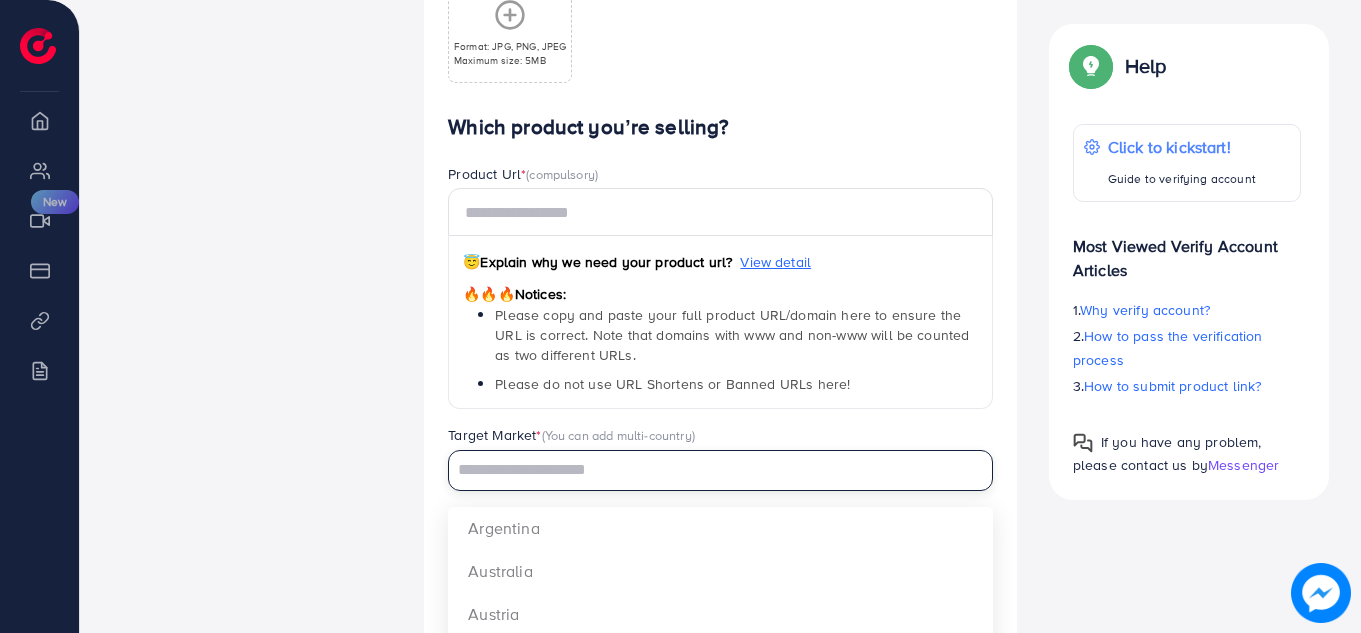 type on "********" 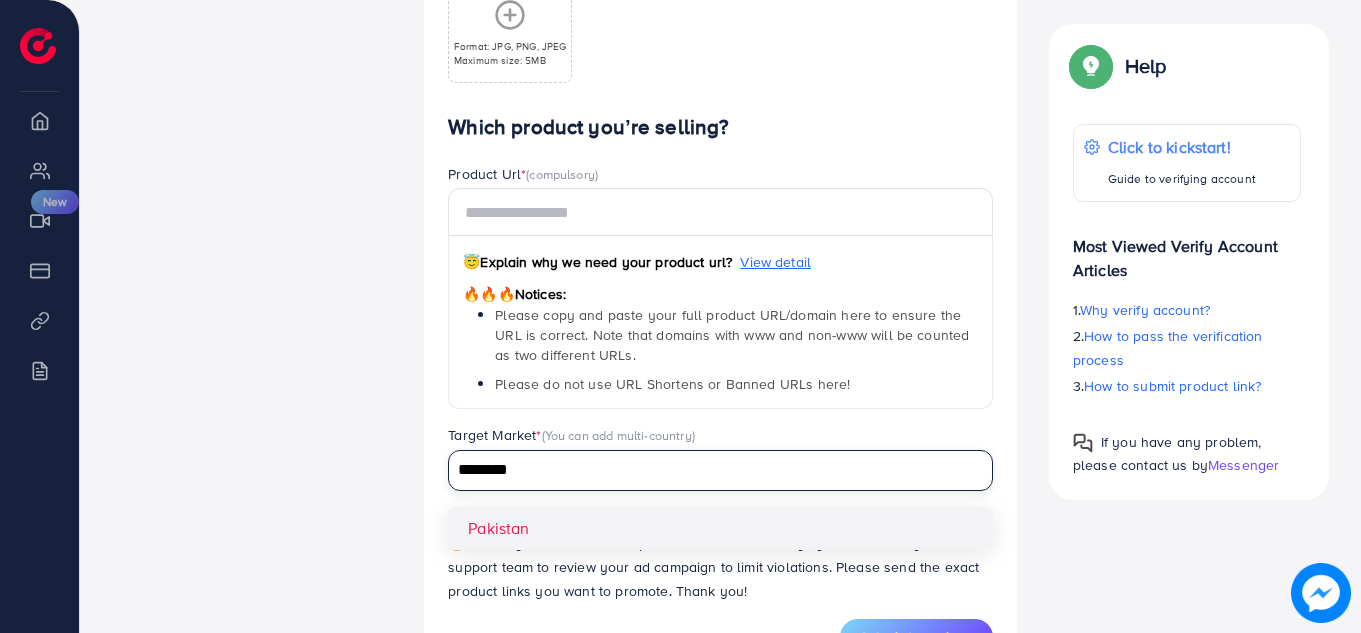 type 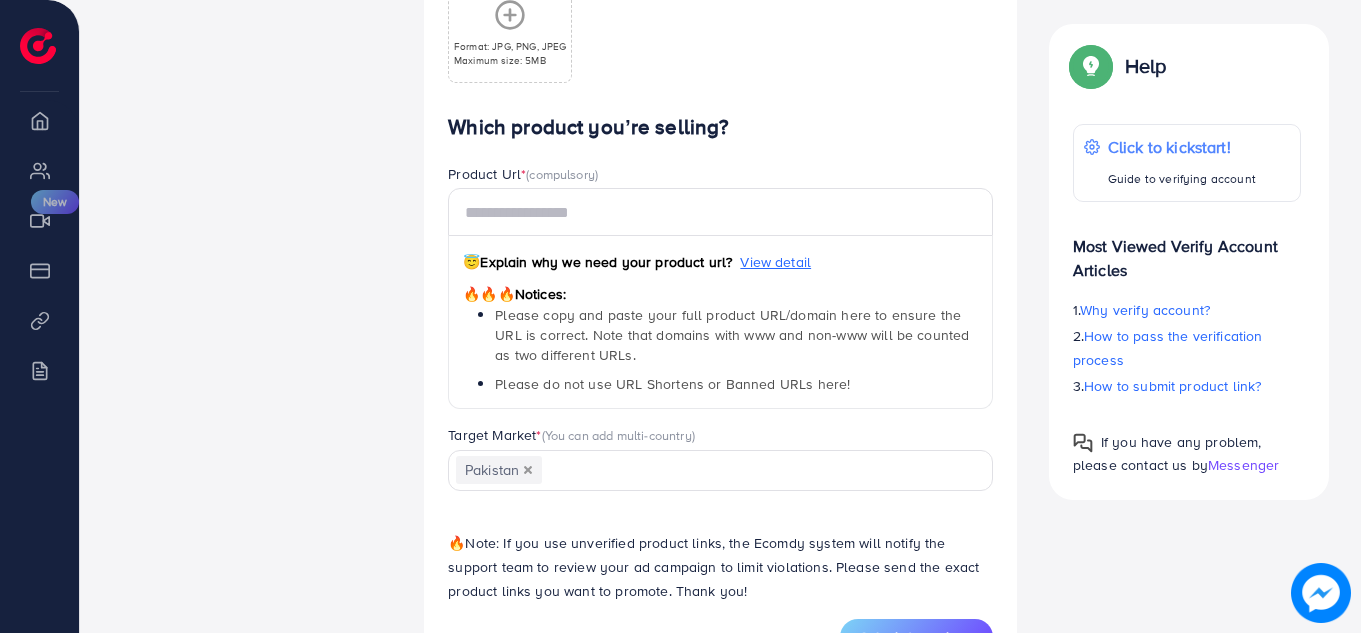 click on "Which product you’re selling?   Product Url  *  (compulsory)  😇  Explain why we need your product url?  View detail  🔥🔥🔥  Notices: Please copy and paste your full product URL/domain here to ensure the URL is correct. Note that domains with www and non-www will be counted as two different URLs. Please do not use URL Shortens or Banned URLs here!  Target Market  *  (You can add multi-country)
[COUNTRY]
Loading...
[COUNTRY]
🔥  Note: If you use unverified product links, the Ecomdy system will notify the support team to review your ad campaign to limit violations. Please send the exact product links you want to promote. Thank you!" at bounding box center (720, 367) 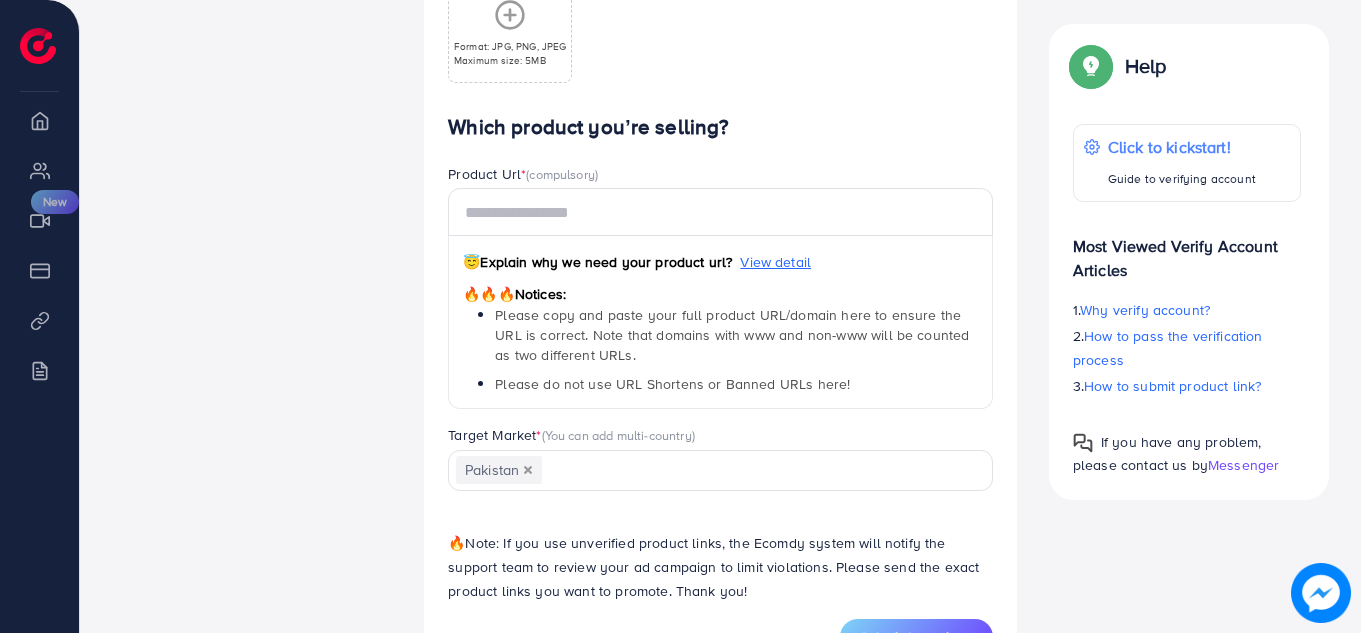 drag, startPoint x: 1358, startPoint y: 471, endPoint x: 1363, endPoint y: 438, distance: 33.37664 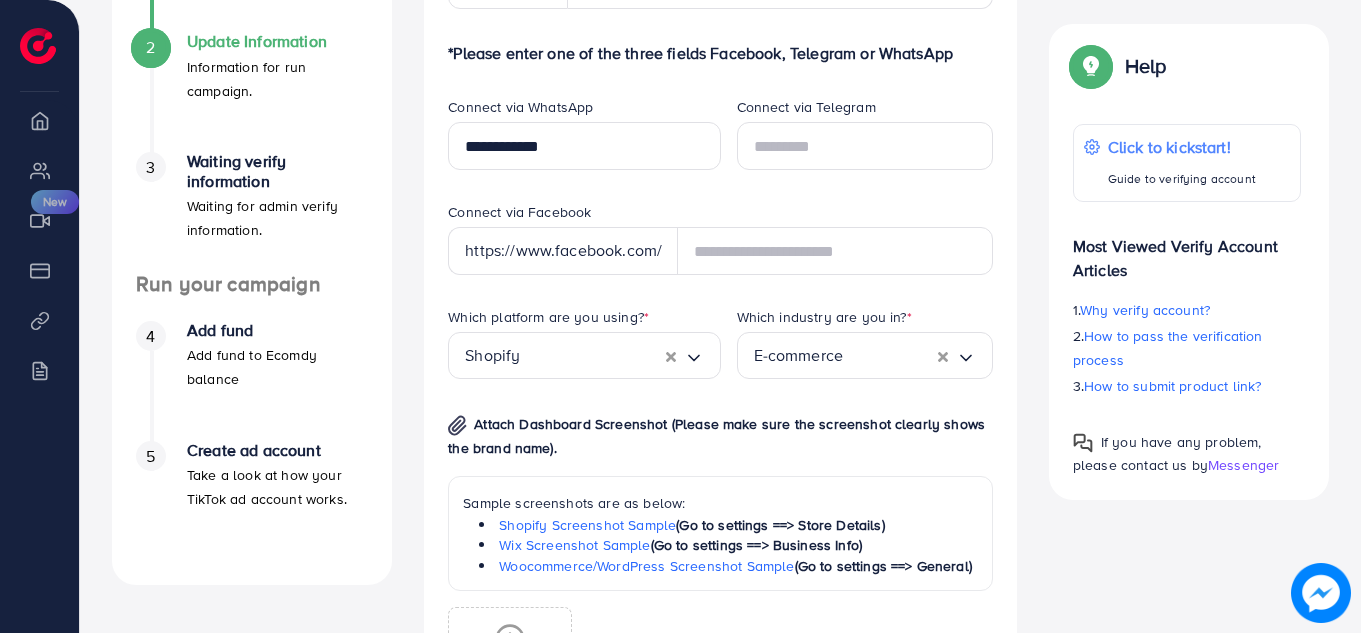 scroll, scrollTop: 482, scrollLeft: 0, axis: vertical 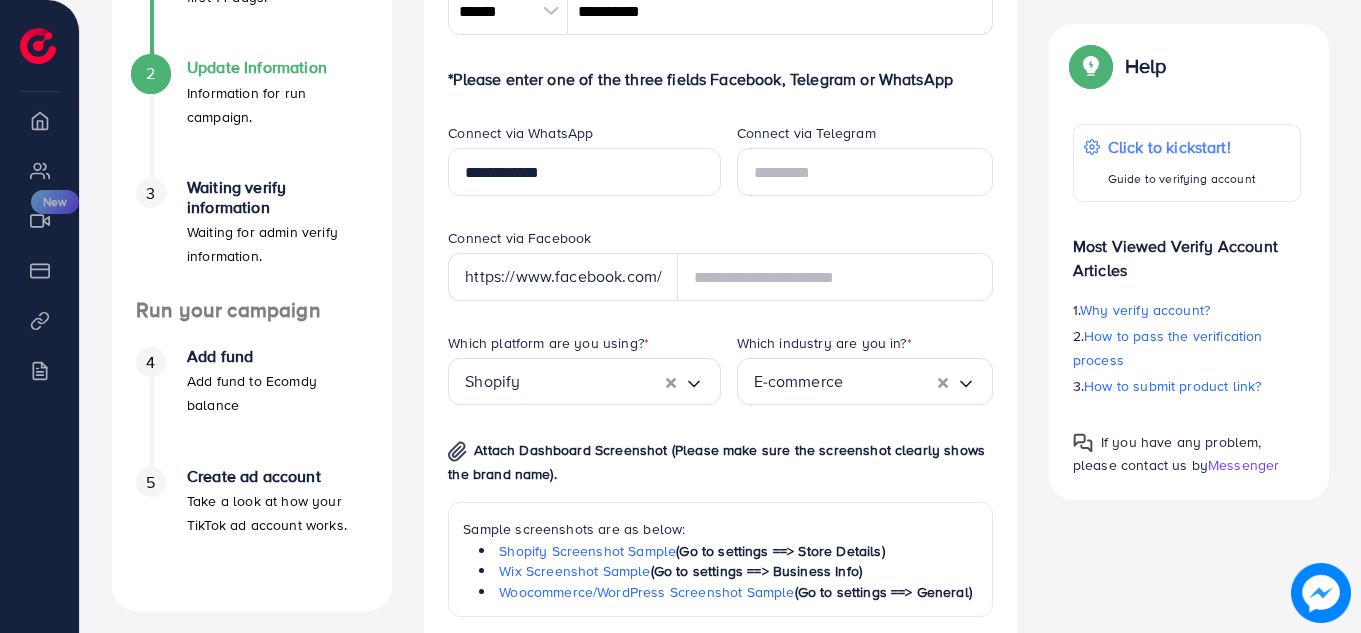 drag, startPoint x: 1360, startPoint y: 208, endPoint x: 1365, endPoint y: 231, distance: 23.537205 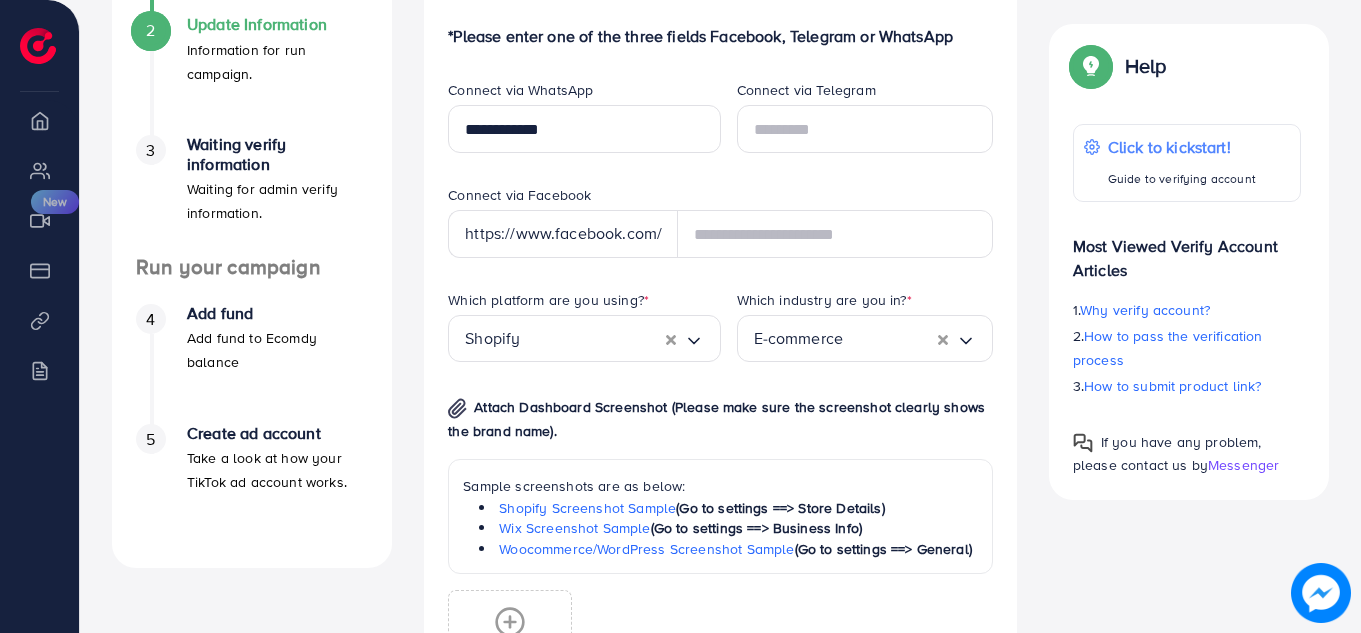 scroll, scrollTop: 493, scrollLeft: 0, axis: vertical 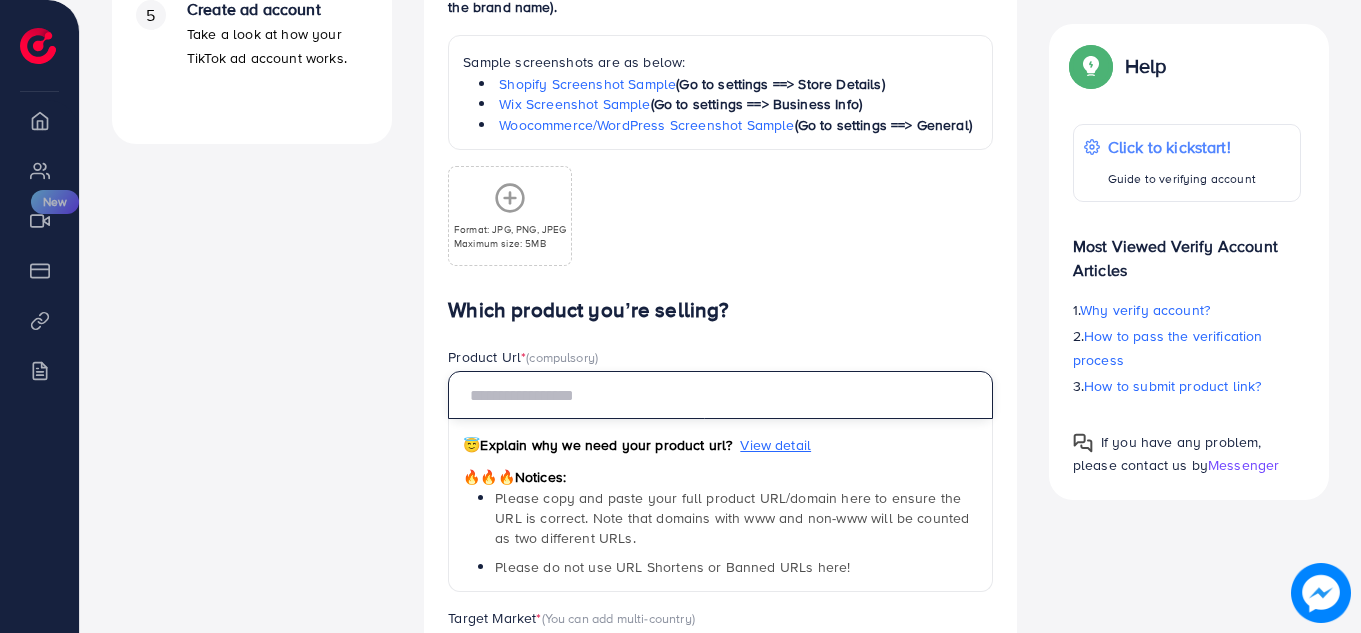 click at bounding box center (720, 395) 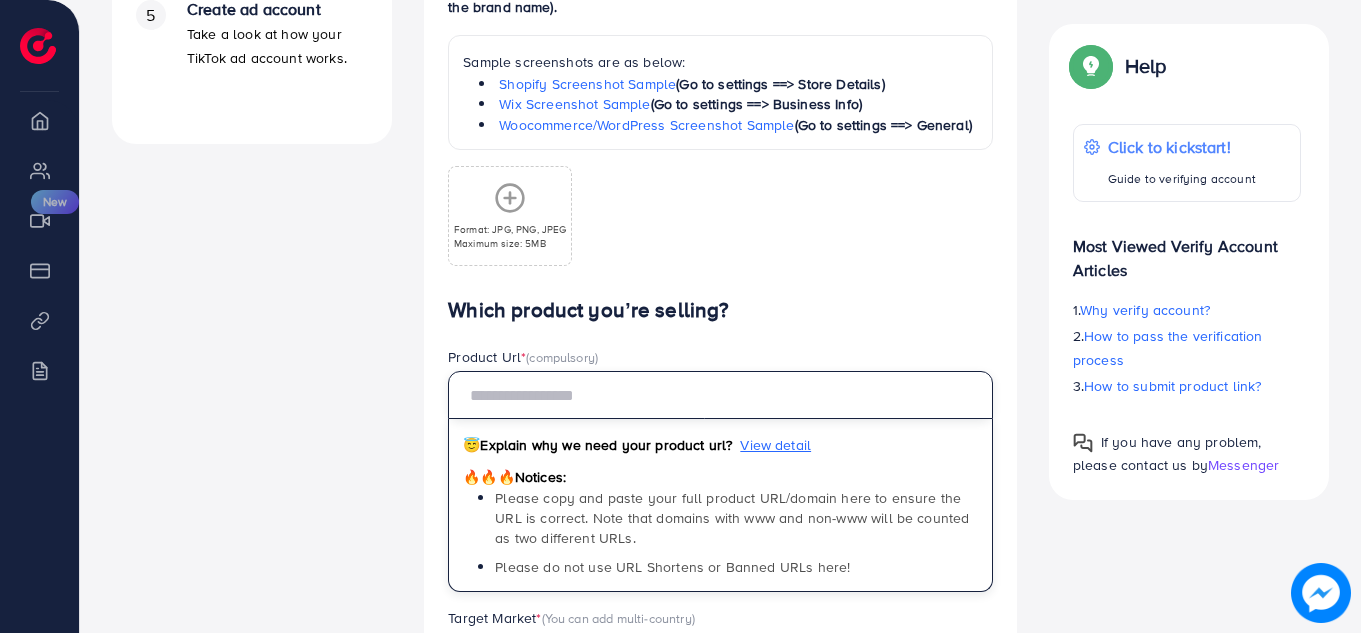 paste on "**********" 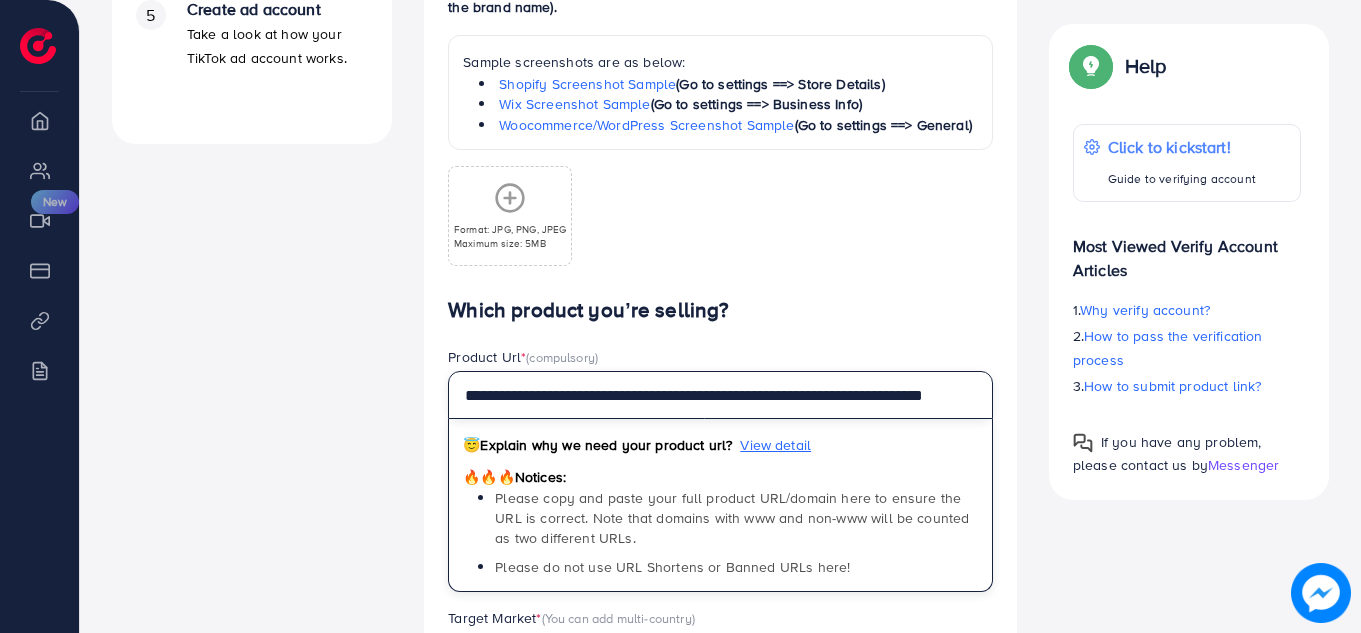 scroll, scrollTop: 0, scrollLeft: 16, axis: horizontal 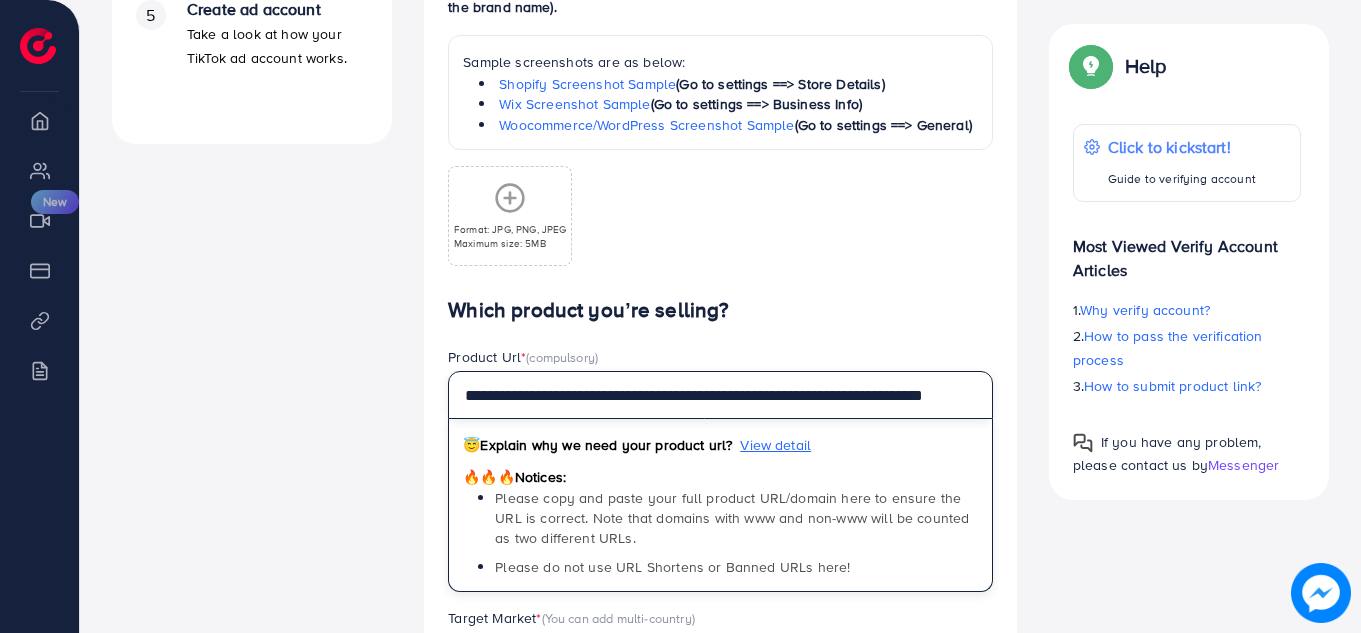 type on "**********" 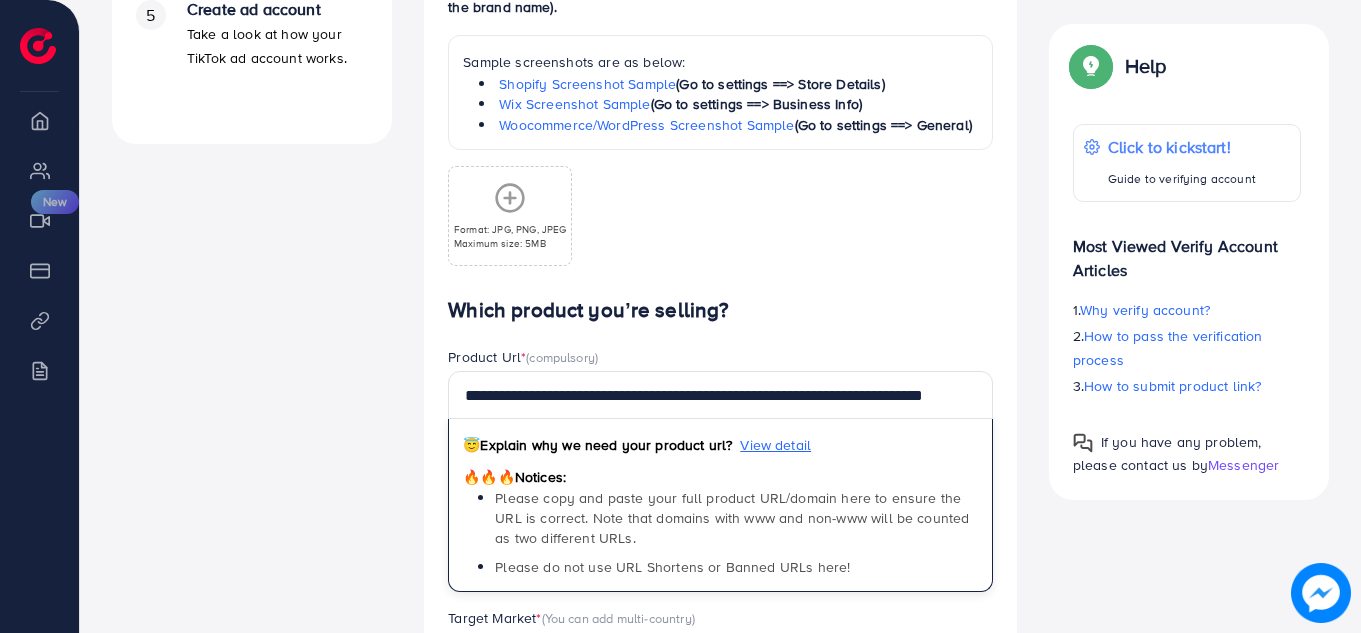 scroll, scrollTop: 0, scrollLeft: 0, axis: both 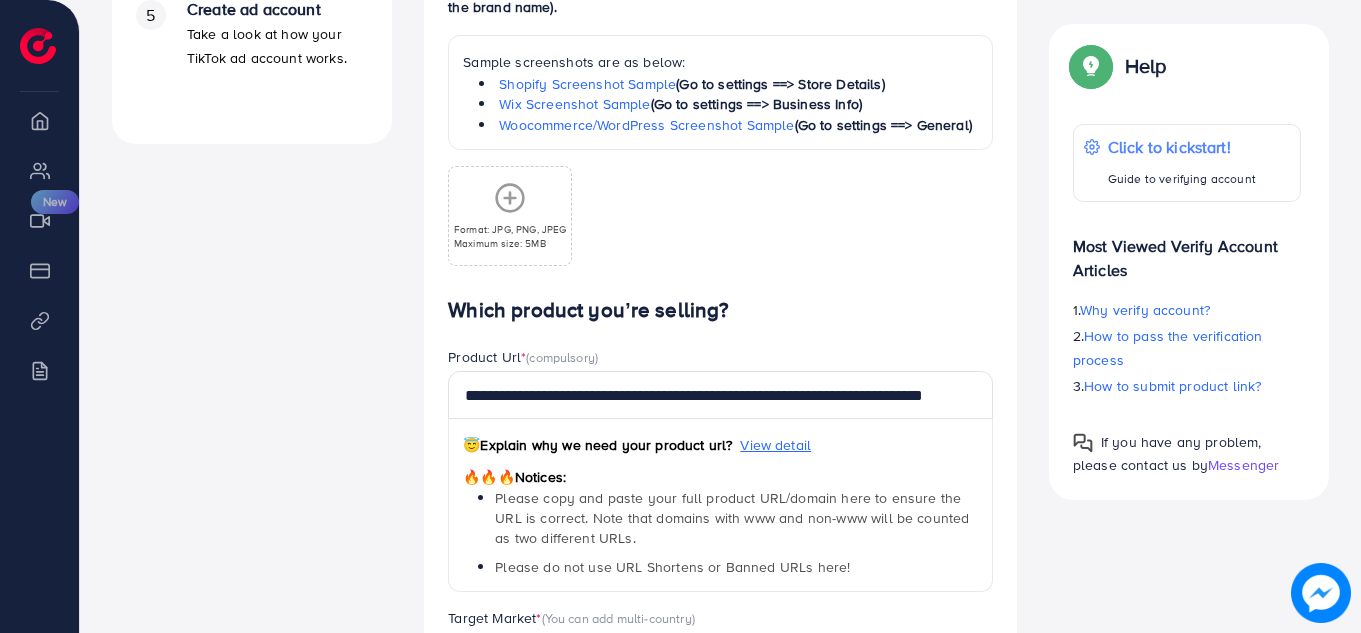 click on "Which product you’re selling?" at bounding box center [720, 310] 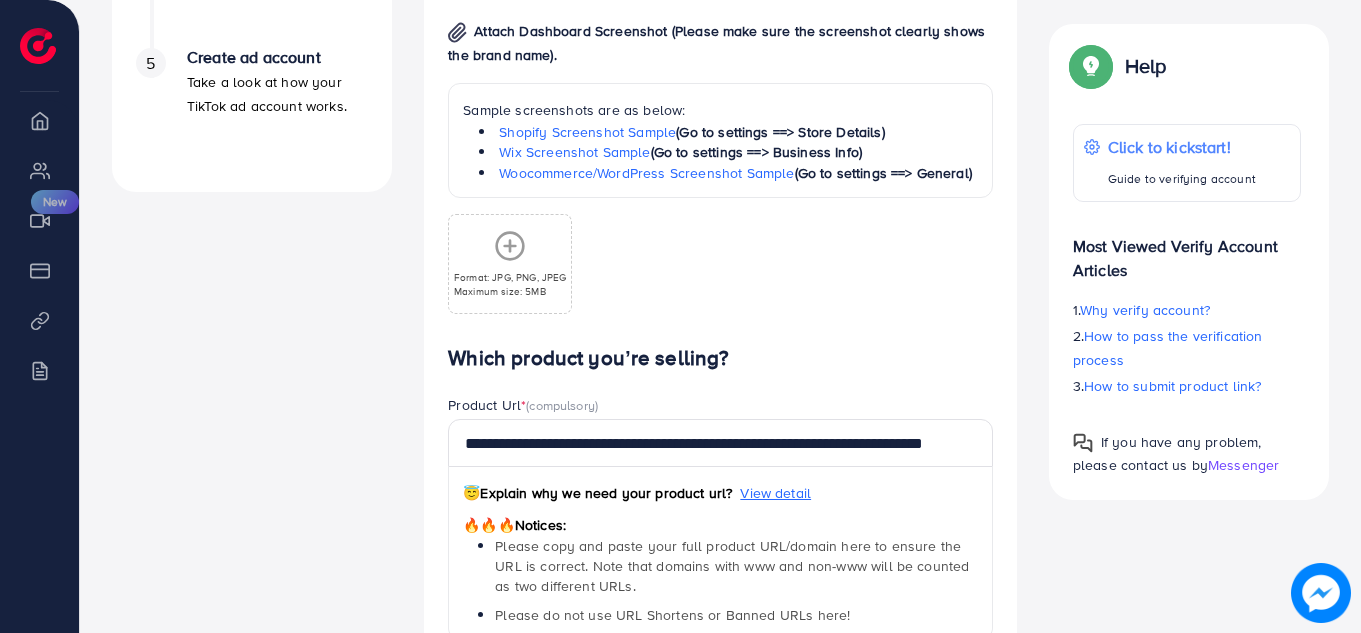 scroll, scrollTop: 860, scrollLeft: 0, axis: vertical 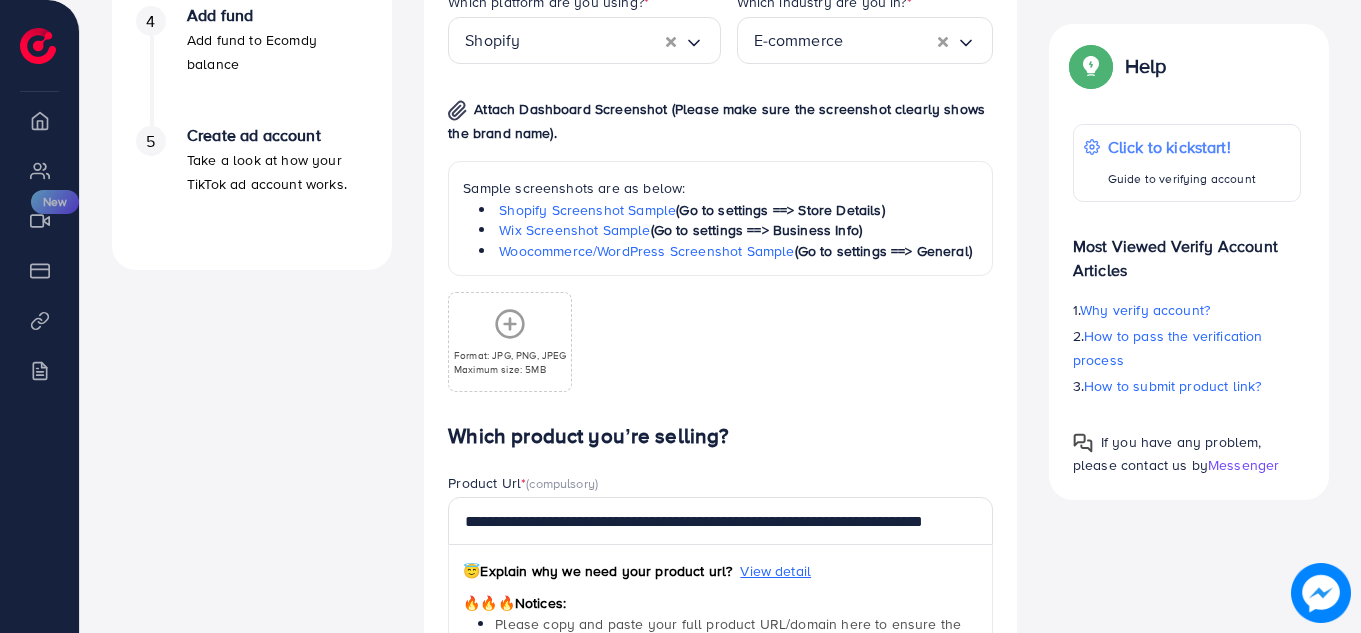 click 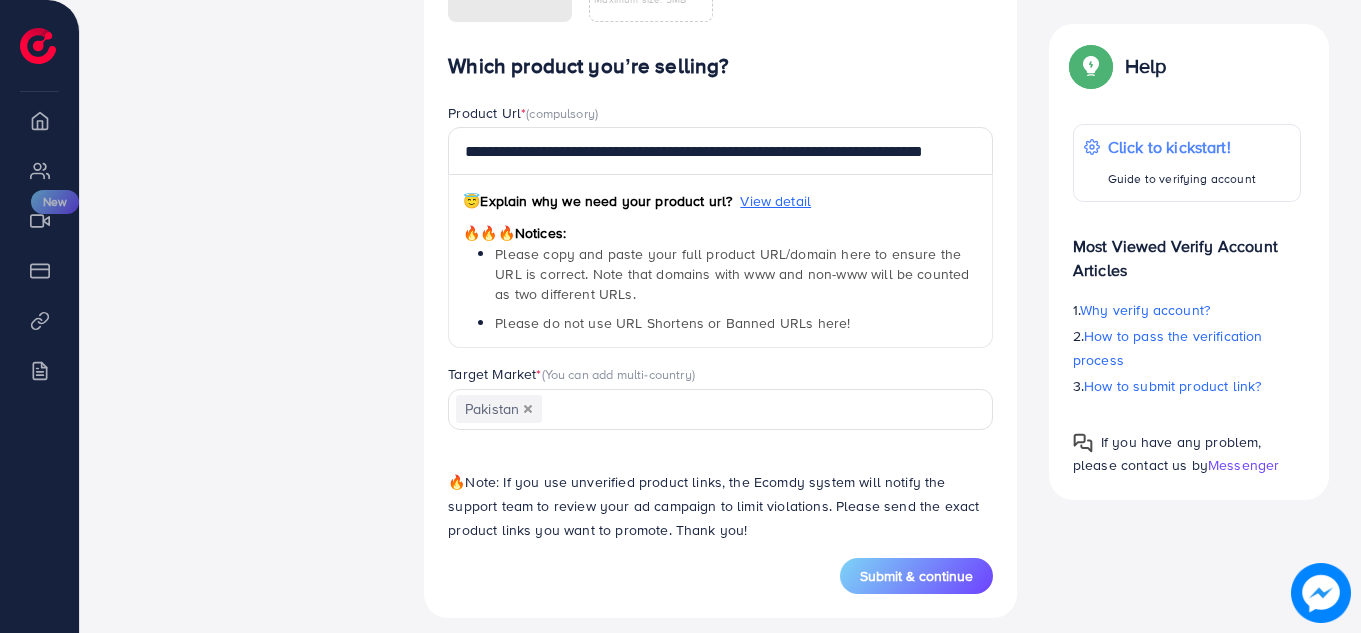 scroll, scrollTop: 1181, scrollLeft: 0, axis: vertical 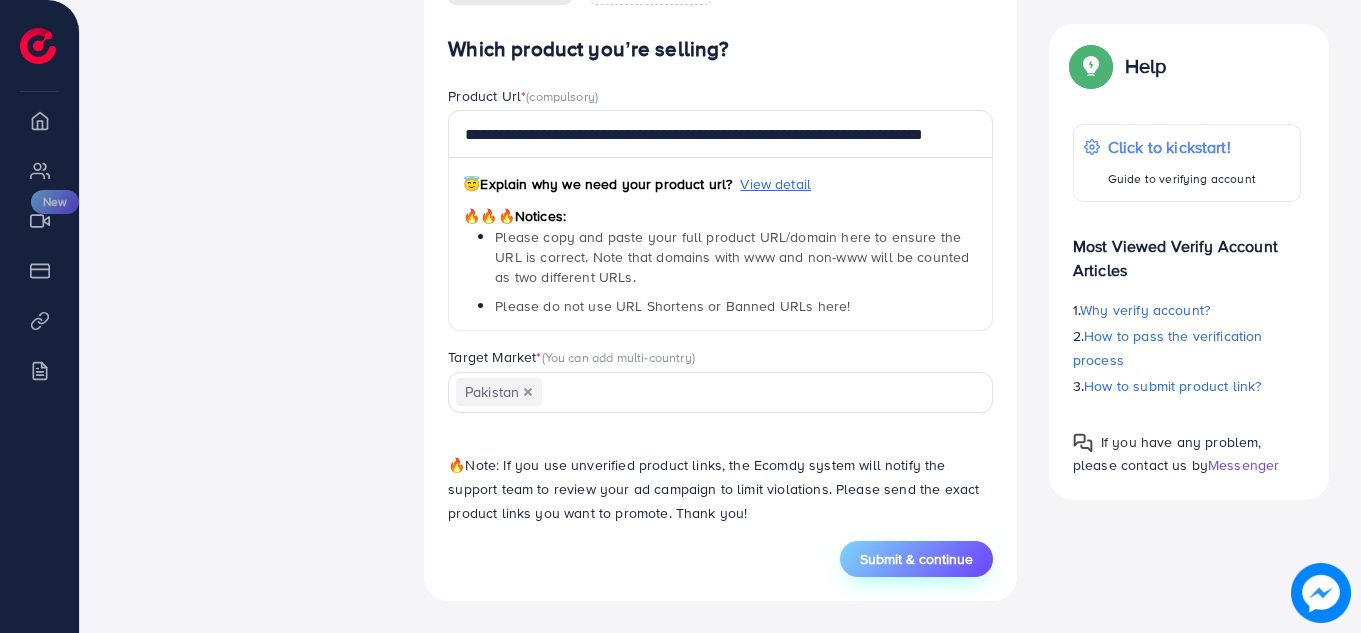 click on "Submit & continue" at bounding box center (916, 559) 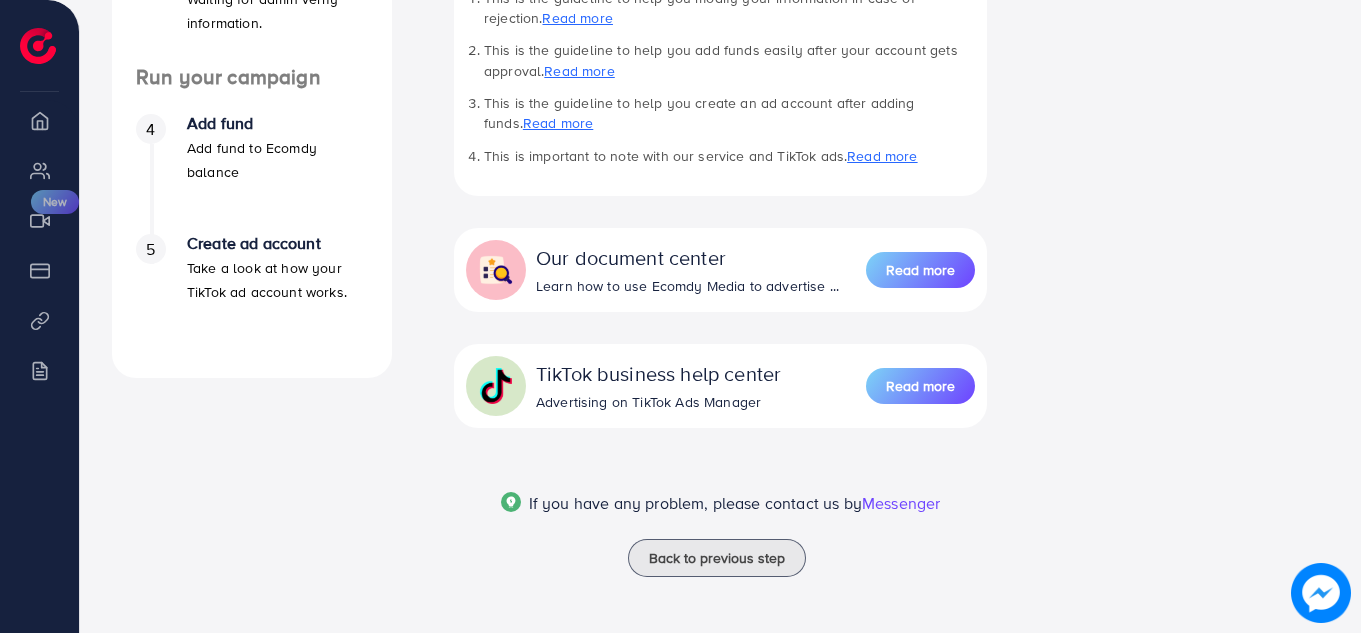 scroll, scrollTop: 0, scrollLeft: 0, axis: both 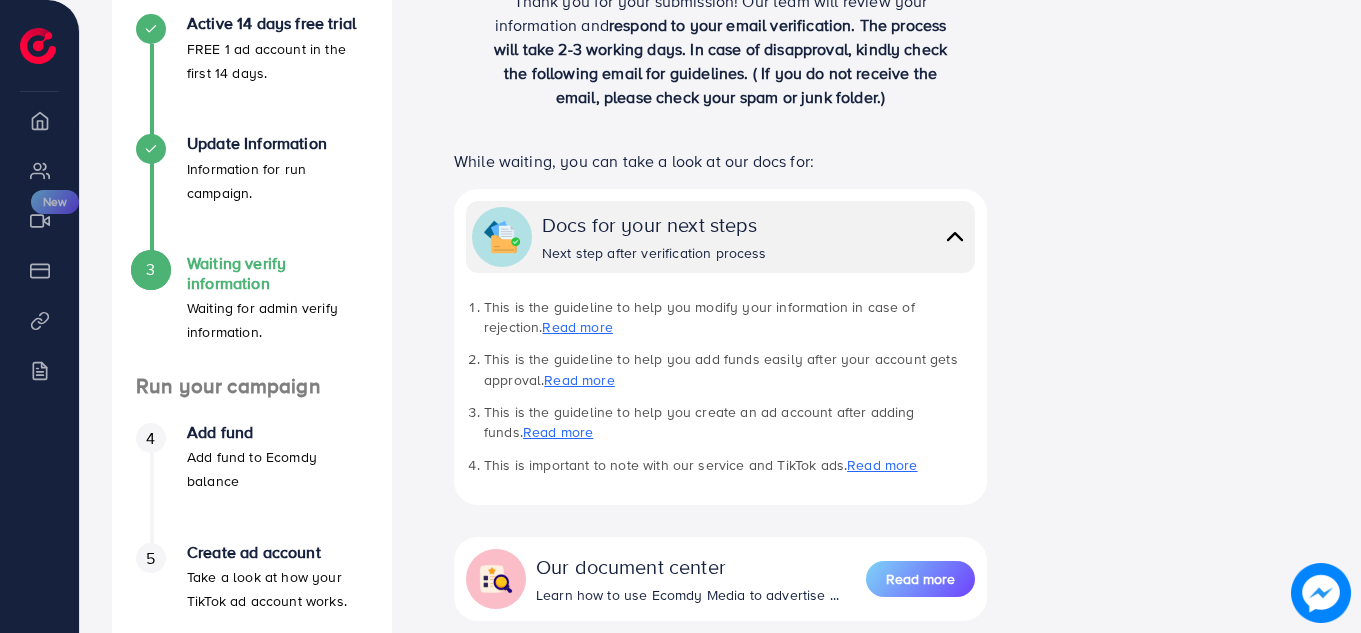 click at bounding box center (955, 236) 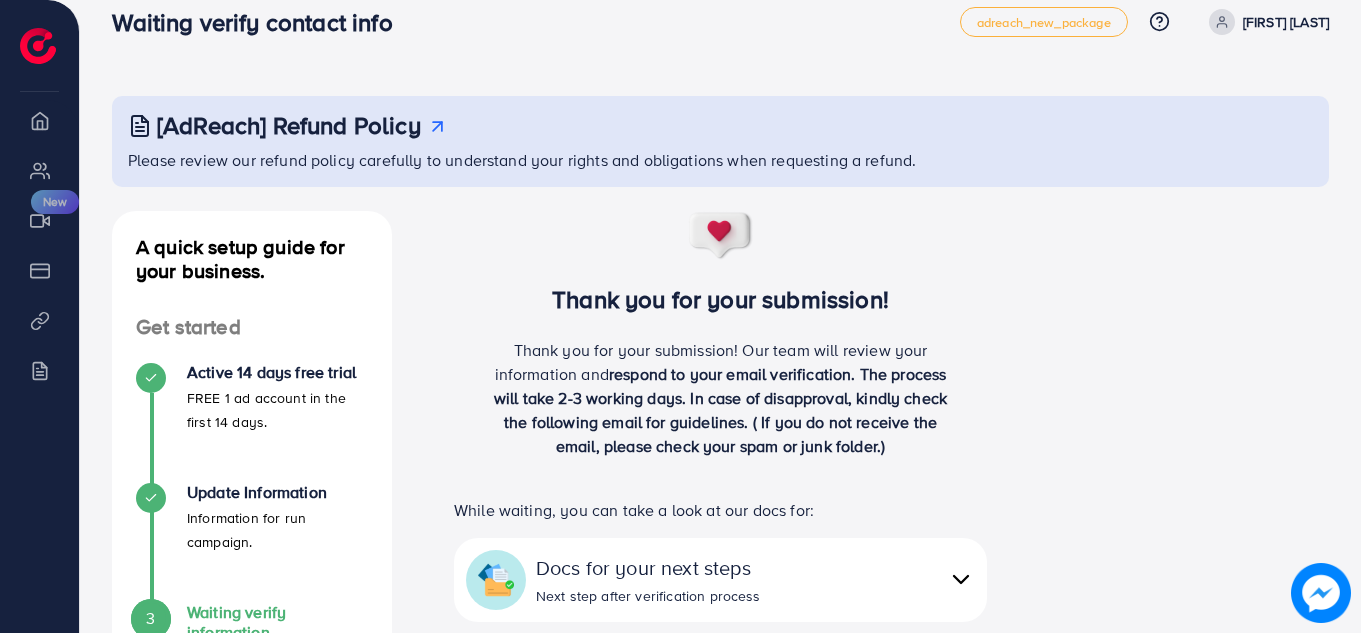 scroll, scrollTop: 2, scrollLeft: 0, axis: vertical 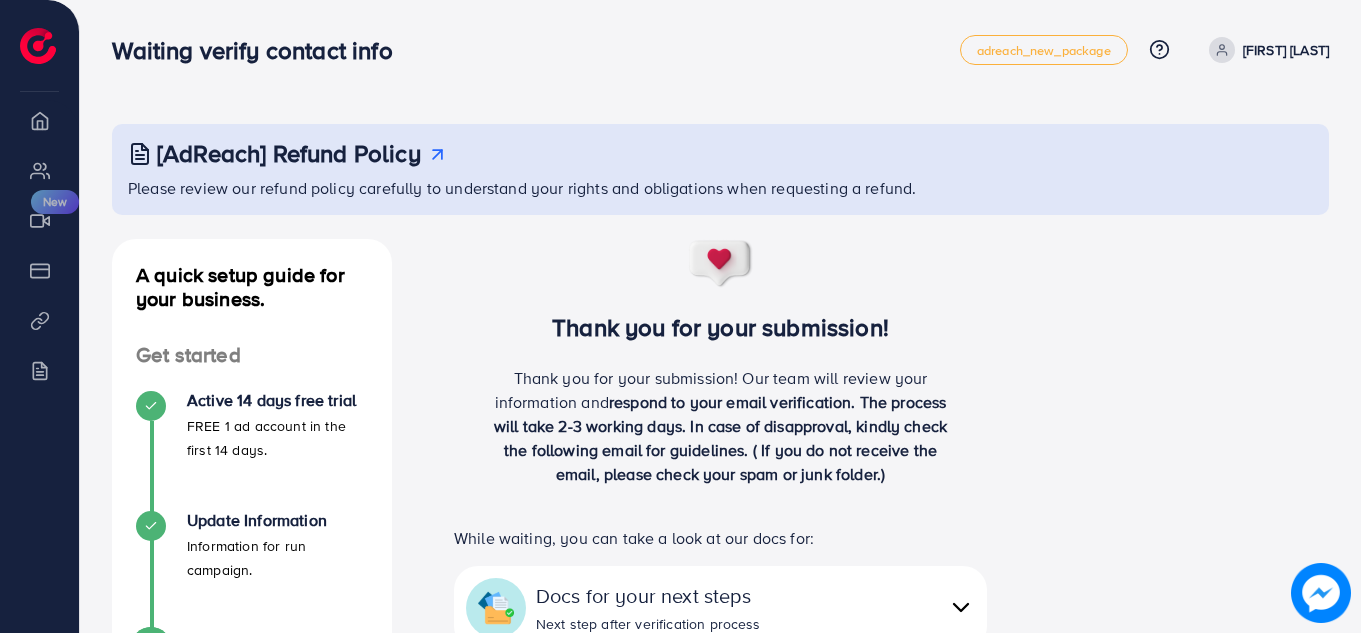 click on "Waiting verify contact info   adreach_new_package  Help Center Contact Support Plans and Pricing Term and policy About Us  [FIRST] [LAST]  Log out" at bounding box center [720, 50] 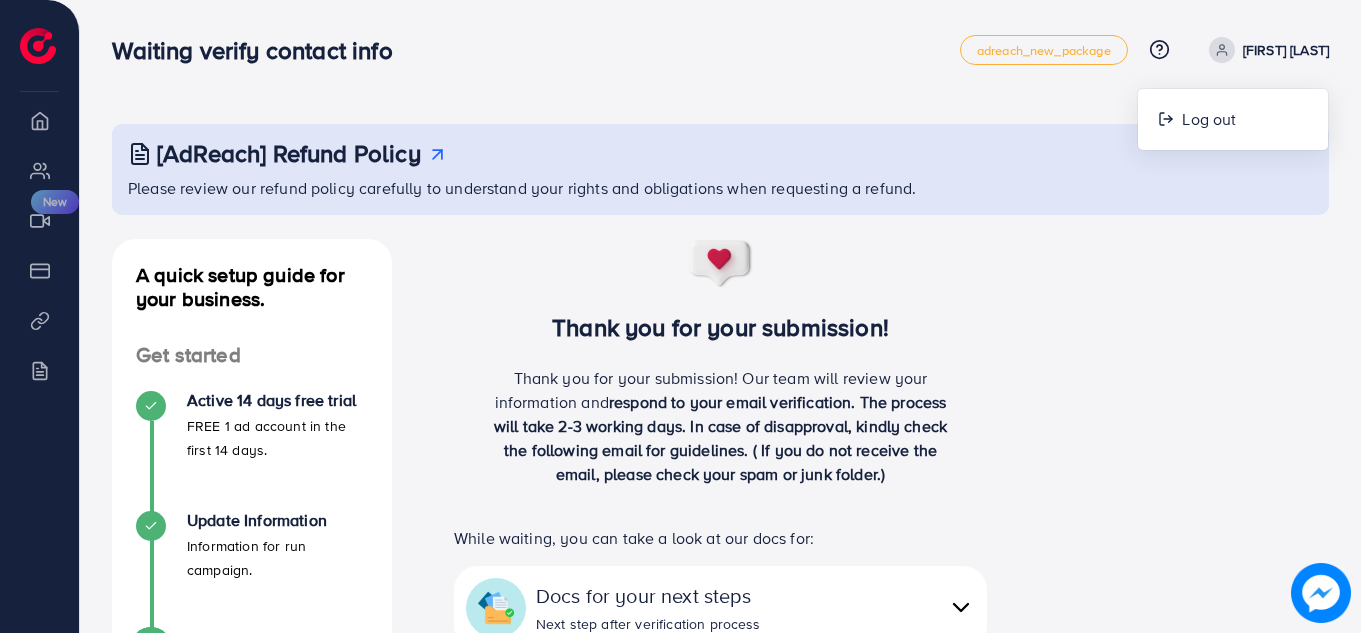 click on "[FIRST] [LAST]" at bounding box center [1265, 50] 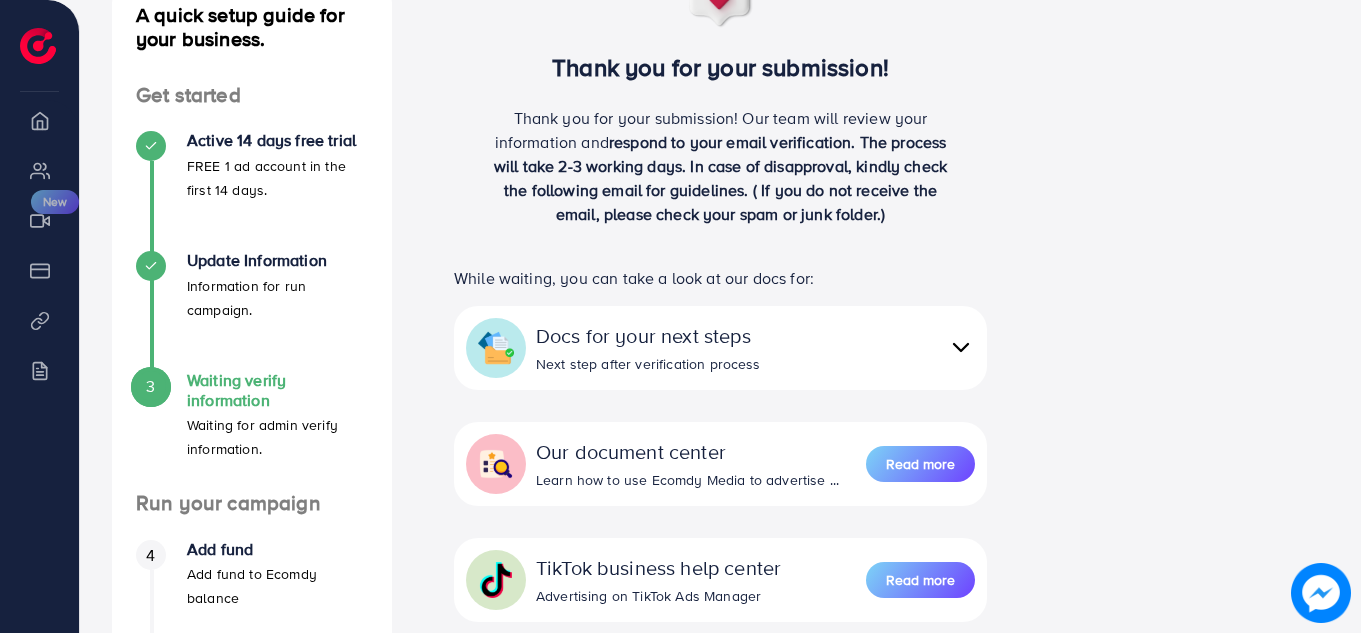 scroll, scrollTop: 266, scrollLeft: 0, axis: vertical 